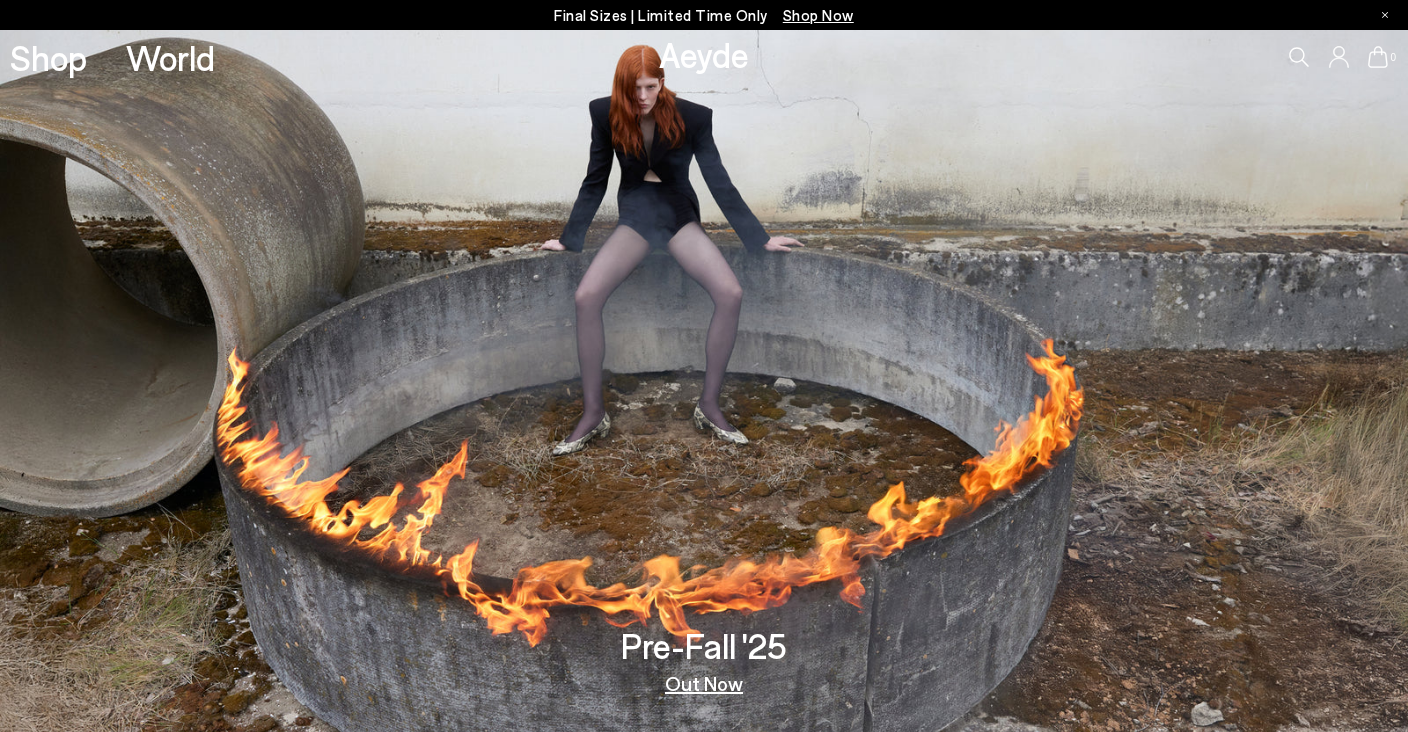 scroll, scrollTop: 0, scrollLeft: 0, axis: both 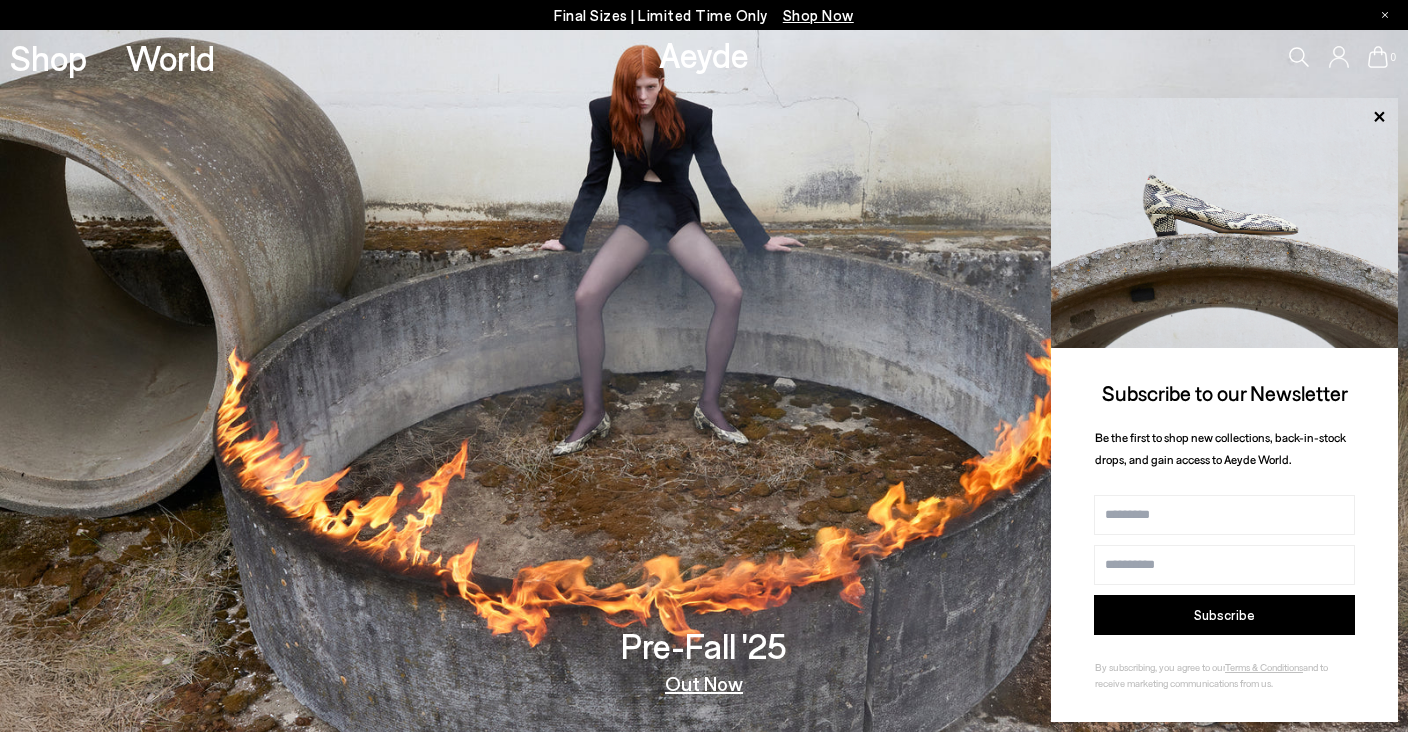 click on "Shop Now" at bounding box center (818, 15) 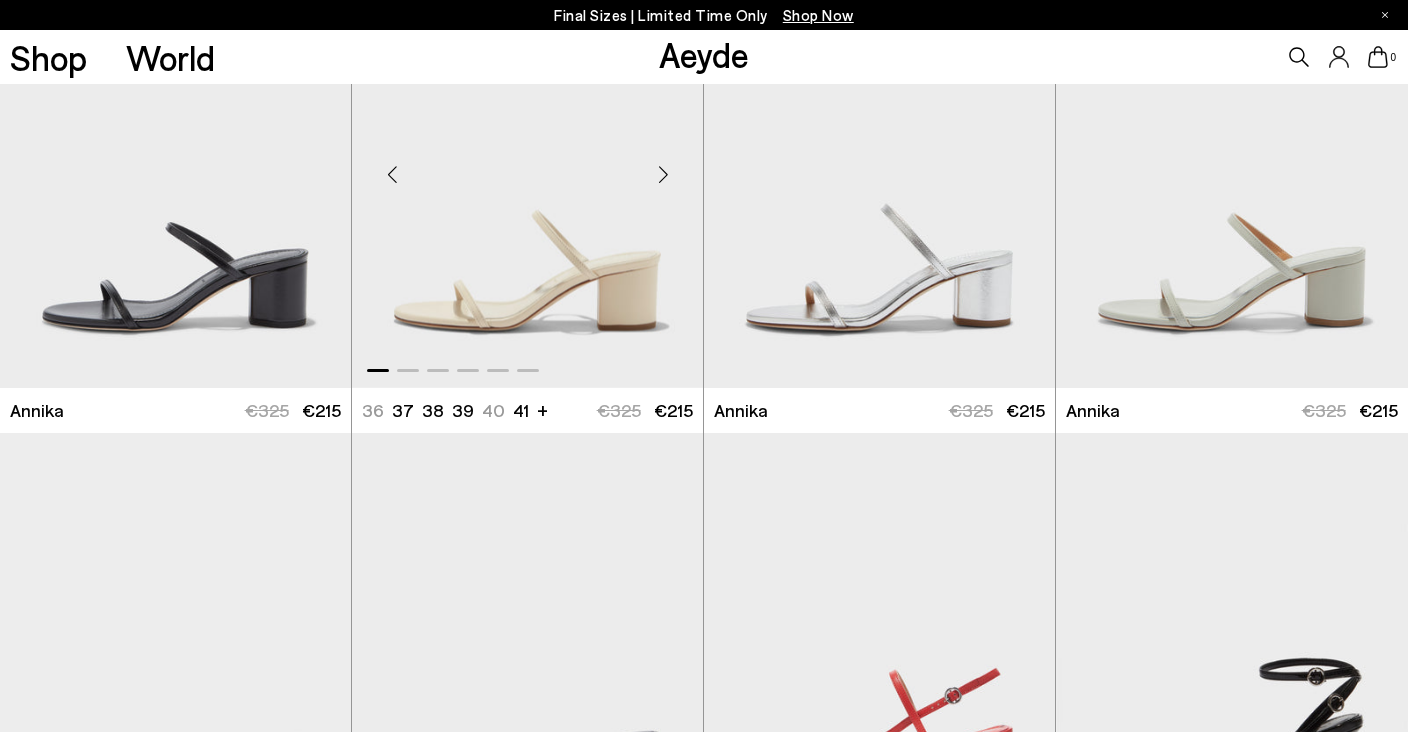 scroll, scrollTop: 783, scrollLeft: 0, axis: vertical 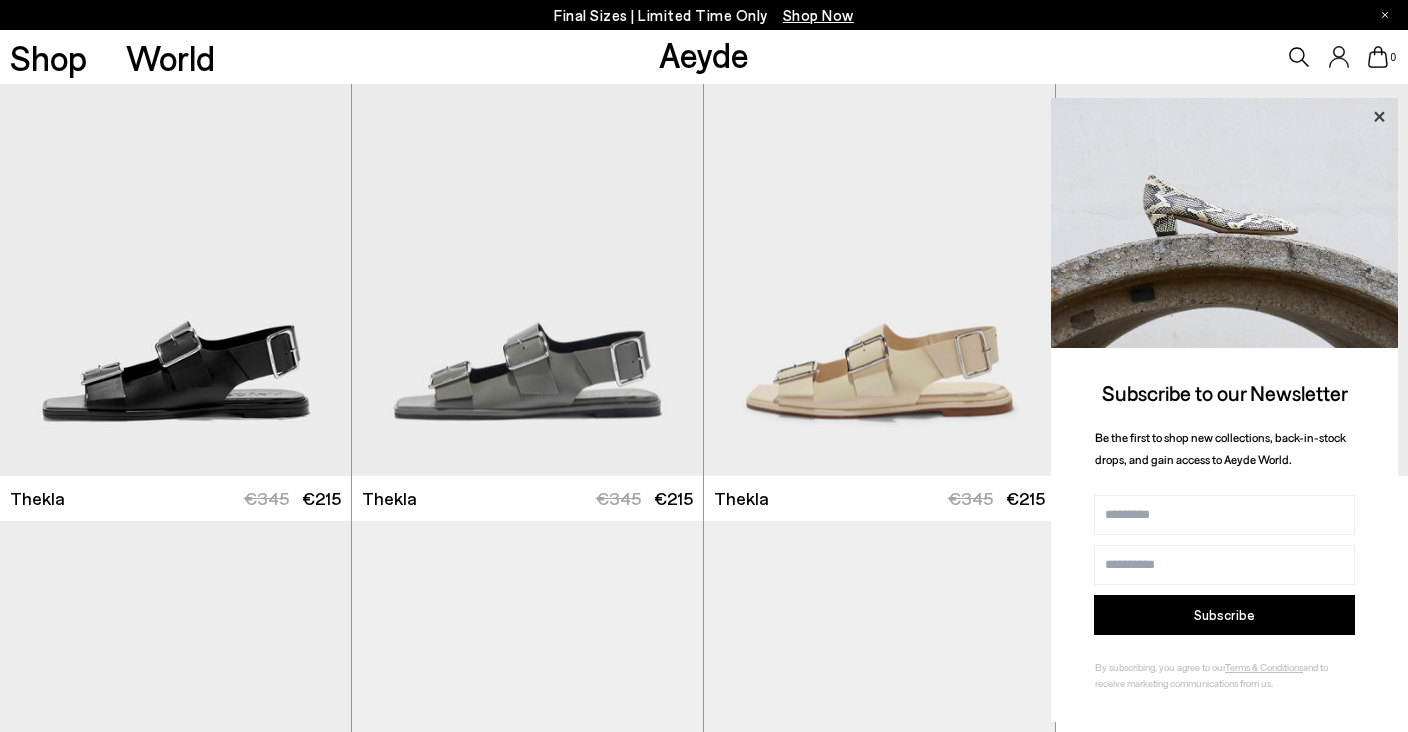 click 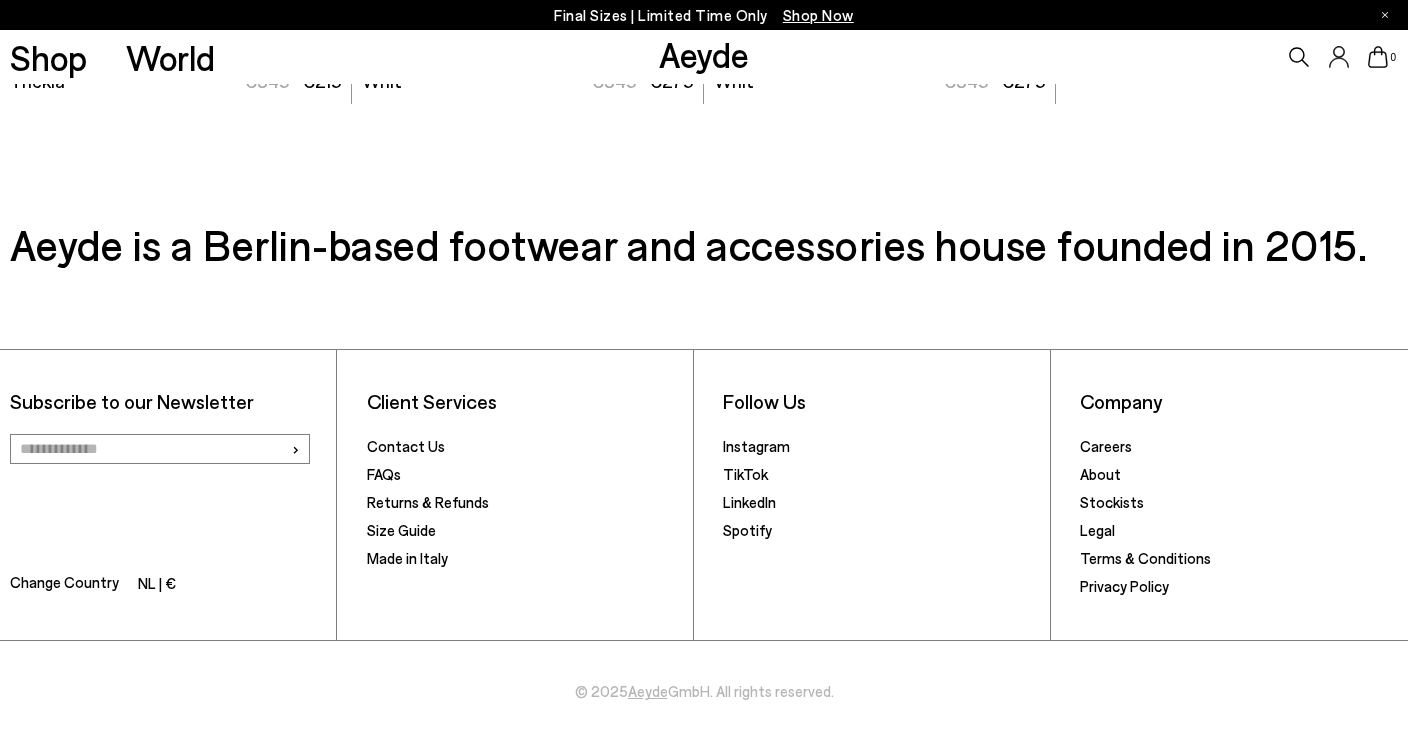 scroll, scrollTop: 13588, scrollLeft: 0, axis: vertical 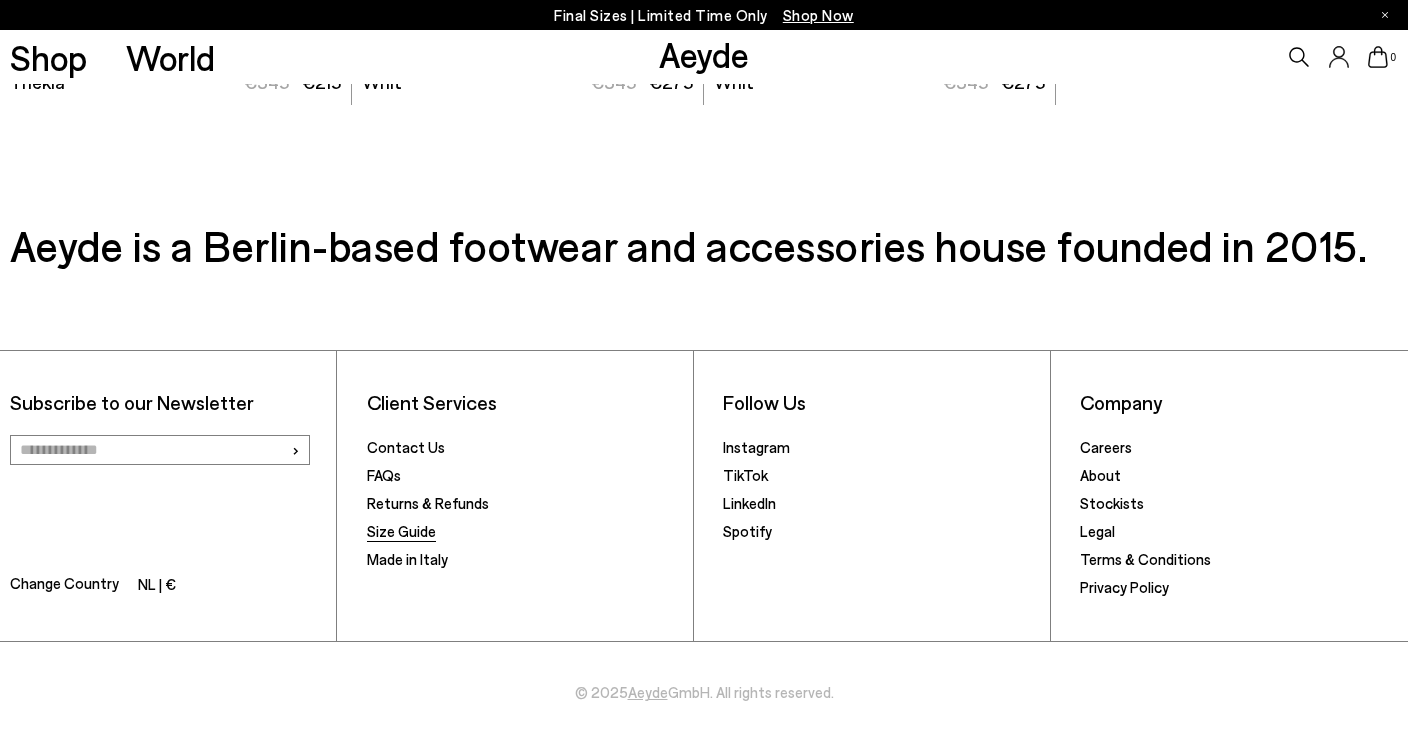 click on "Size Guide" at bounding box center [401, 531] 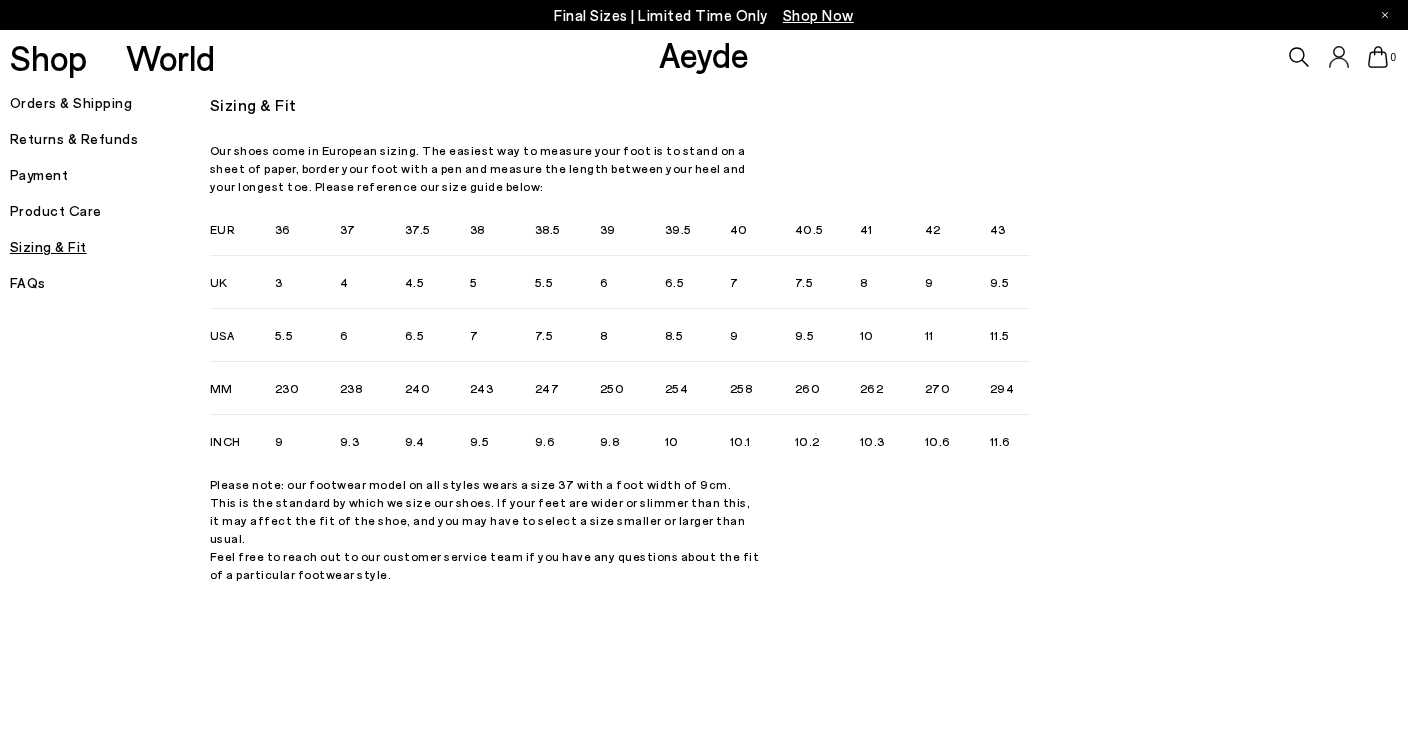 scroll, scrollTop: 0, scrollLeft: 0, axis: both 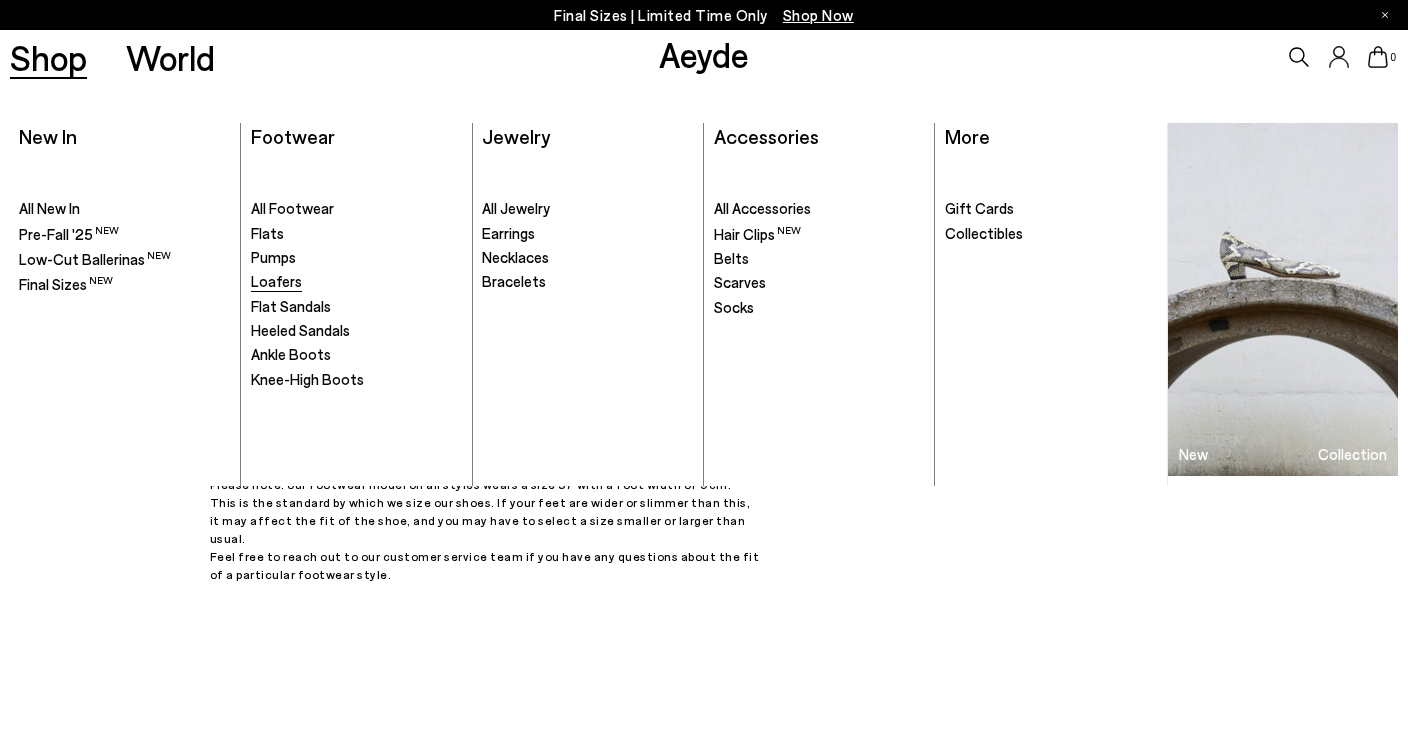 click on "Loafers" at bounding box center [356, 282] 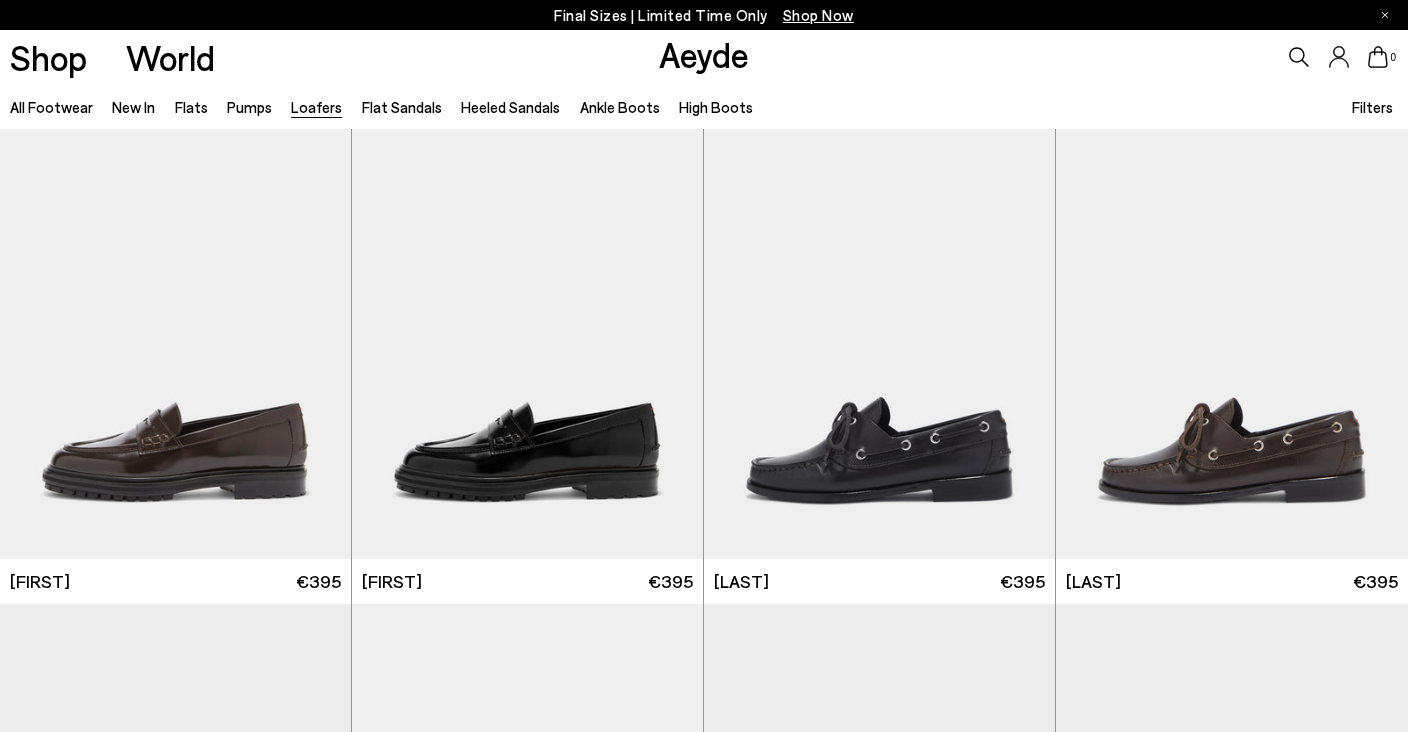 scroll, scrollTop: 499, scrollLeft: 0, axis: vertical 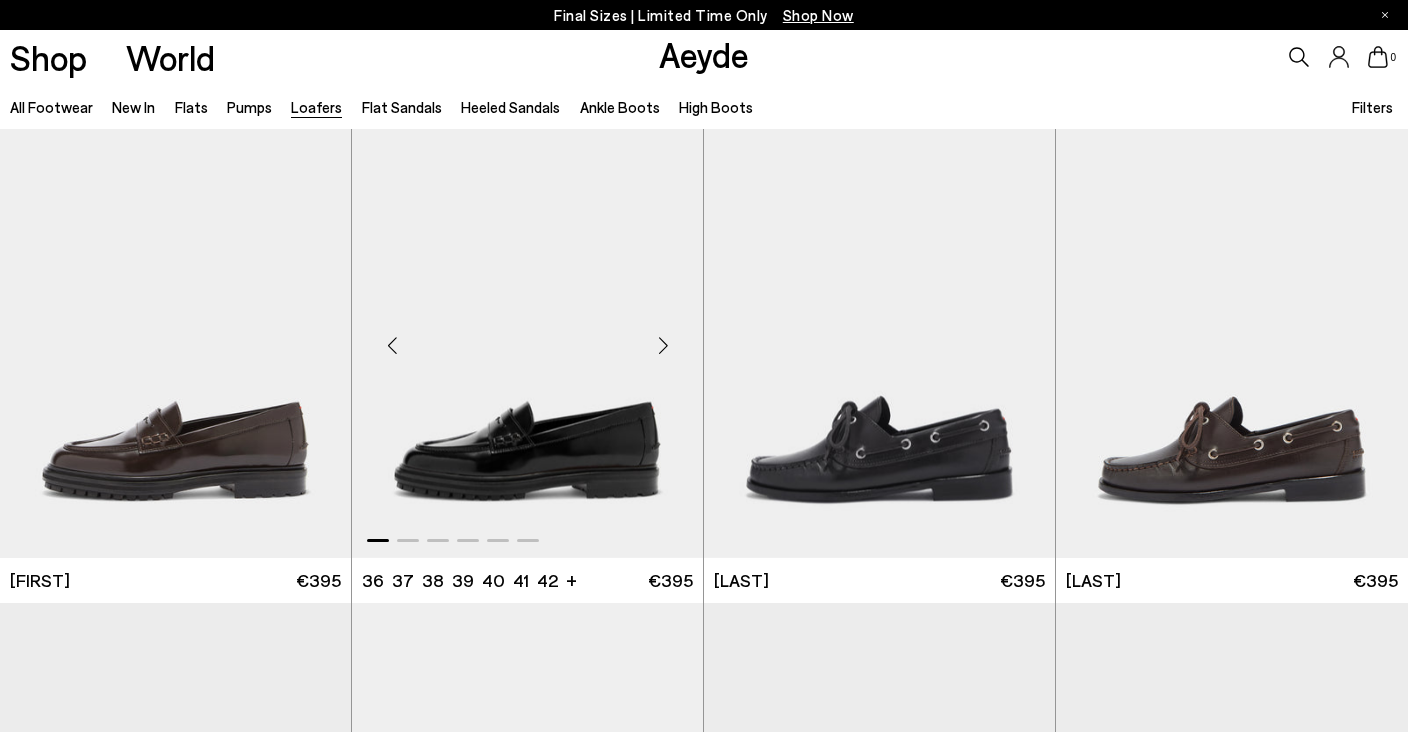 click at bounding box center [663, 345] 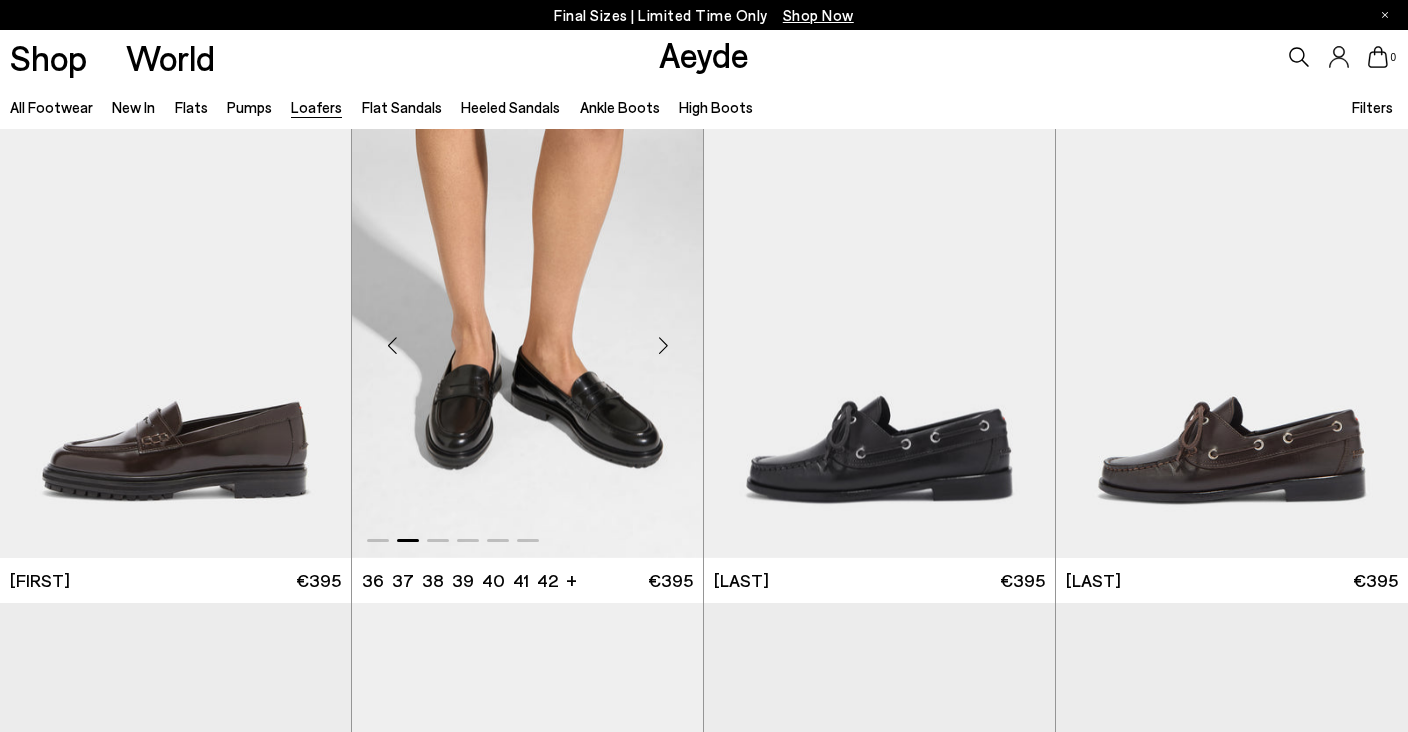click at bounding box center [663, 345] 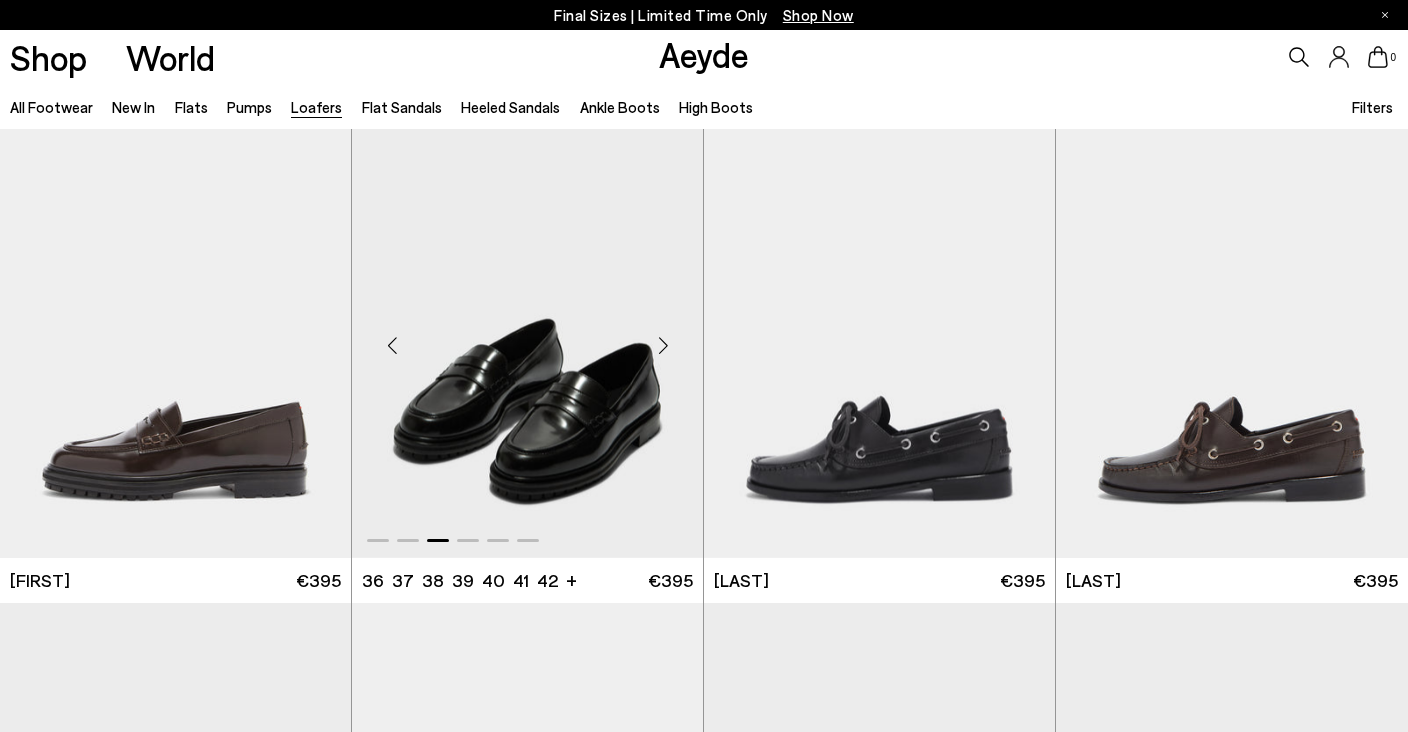 click at bounding box center [663, 345] 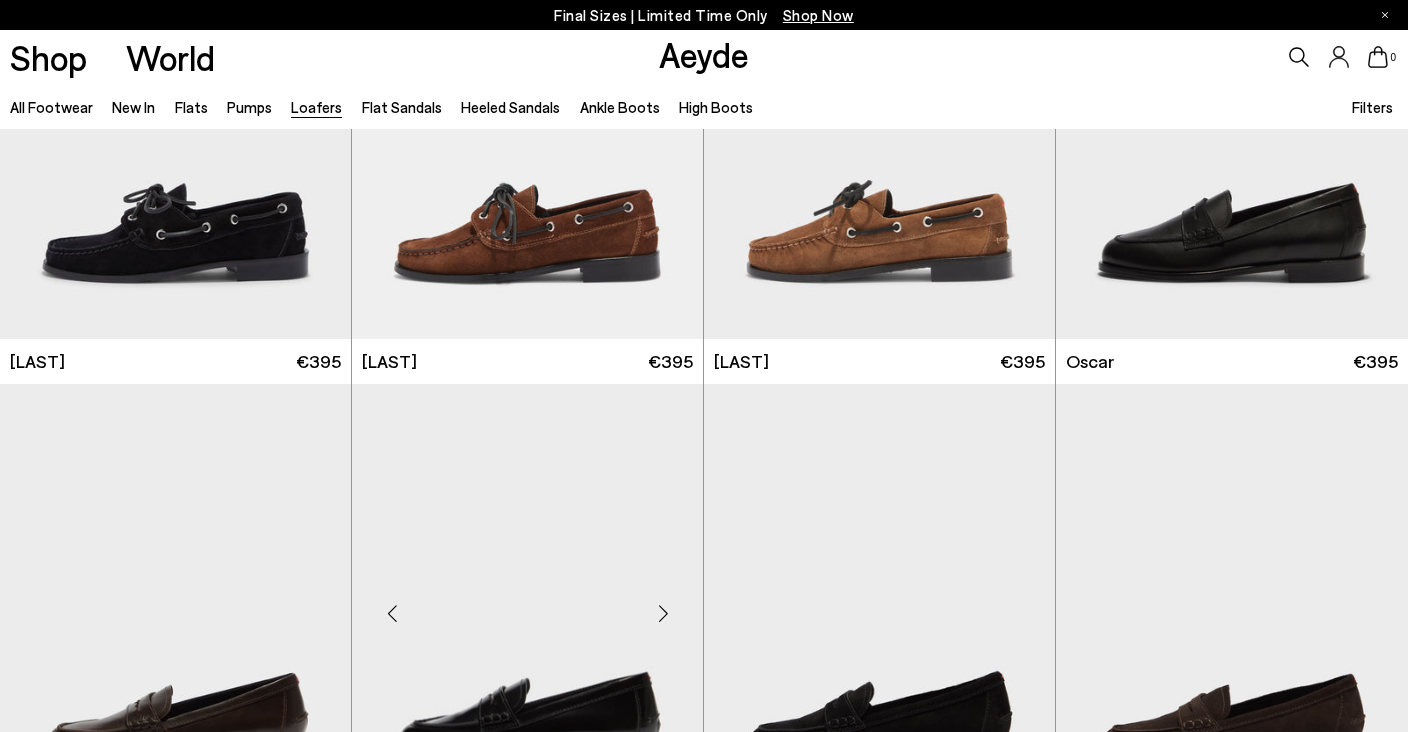 scroll, scrollTop: 1196, scrollLeft: 0, axis: vertical 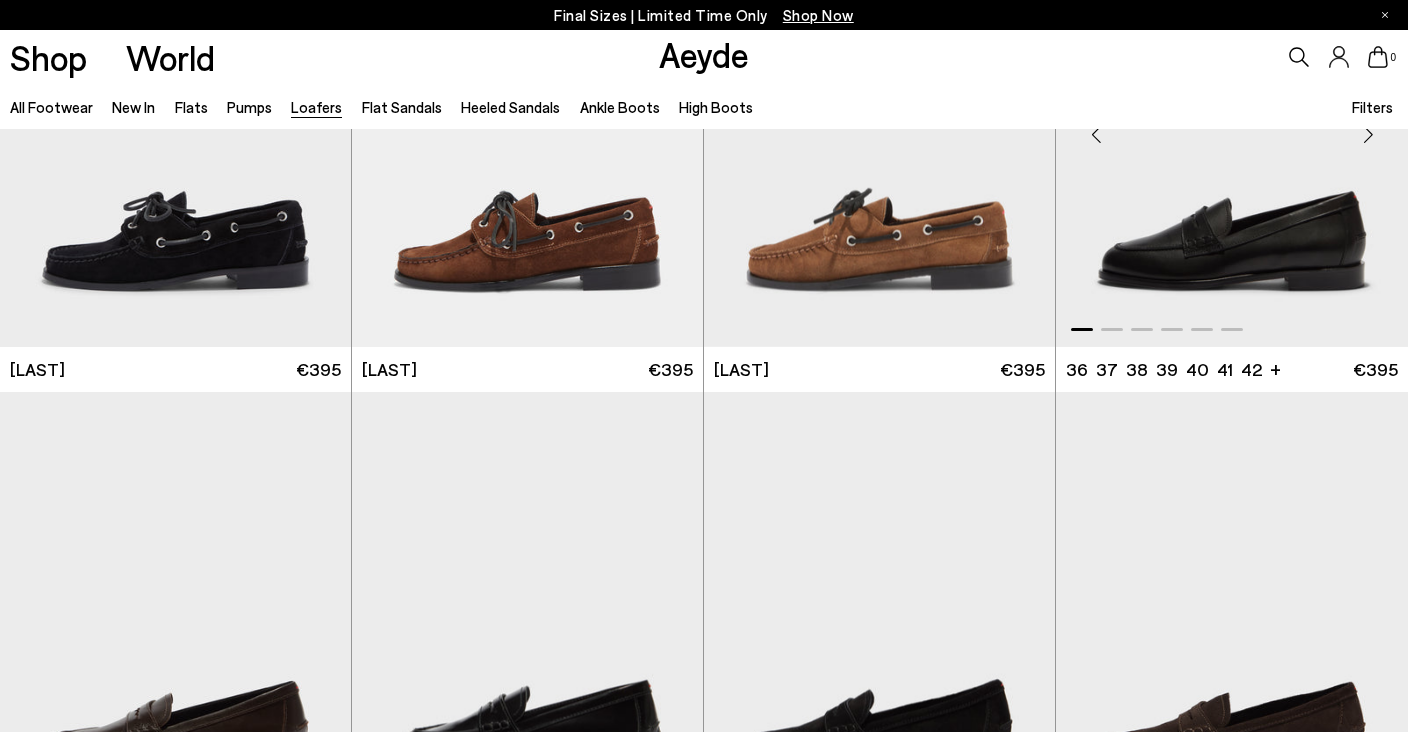 click at bounding box center [1368, 135] 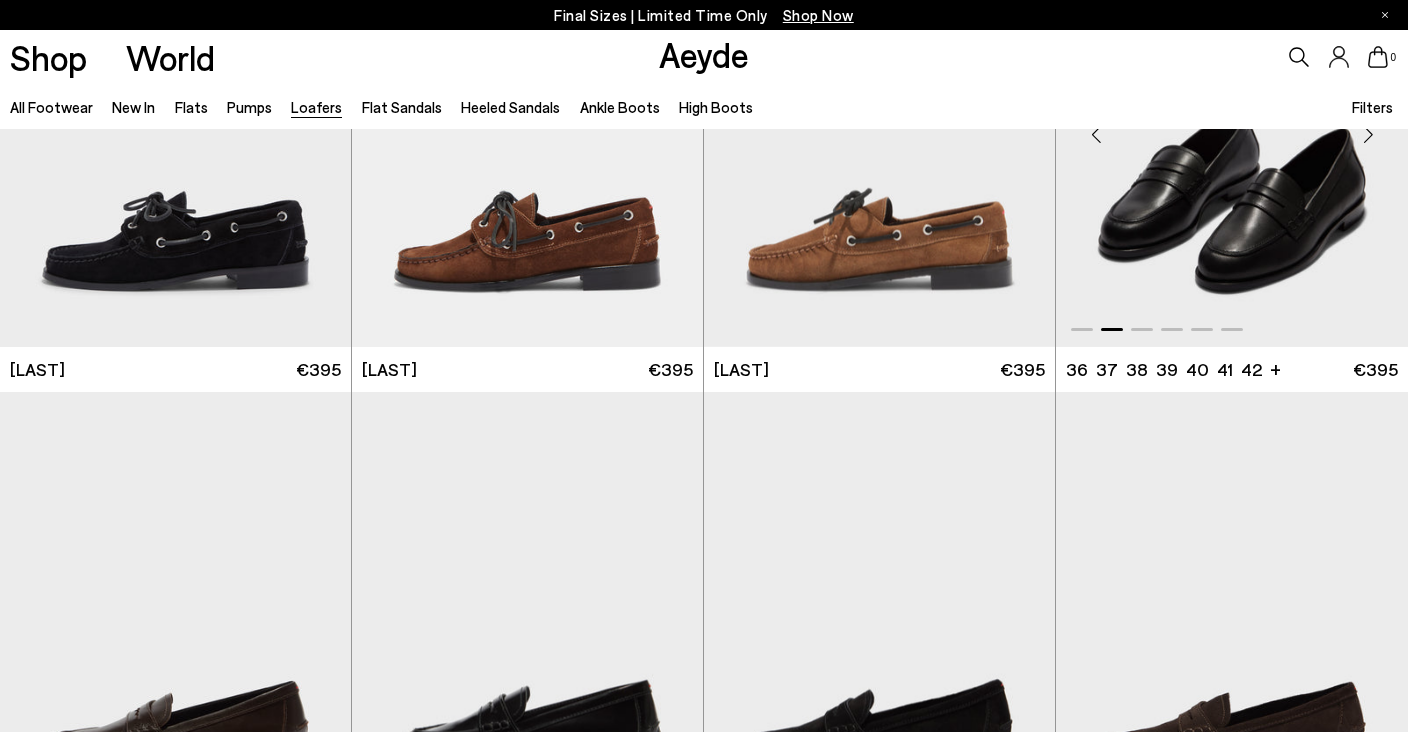 click at bounding box center (1368, 135) 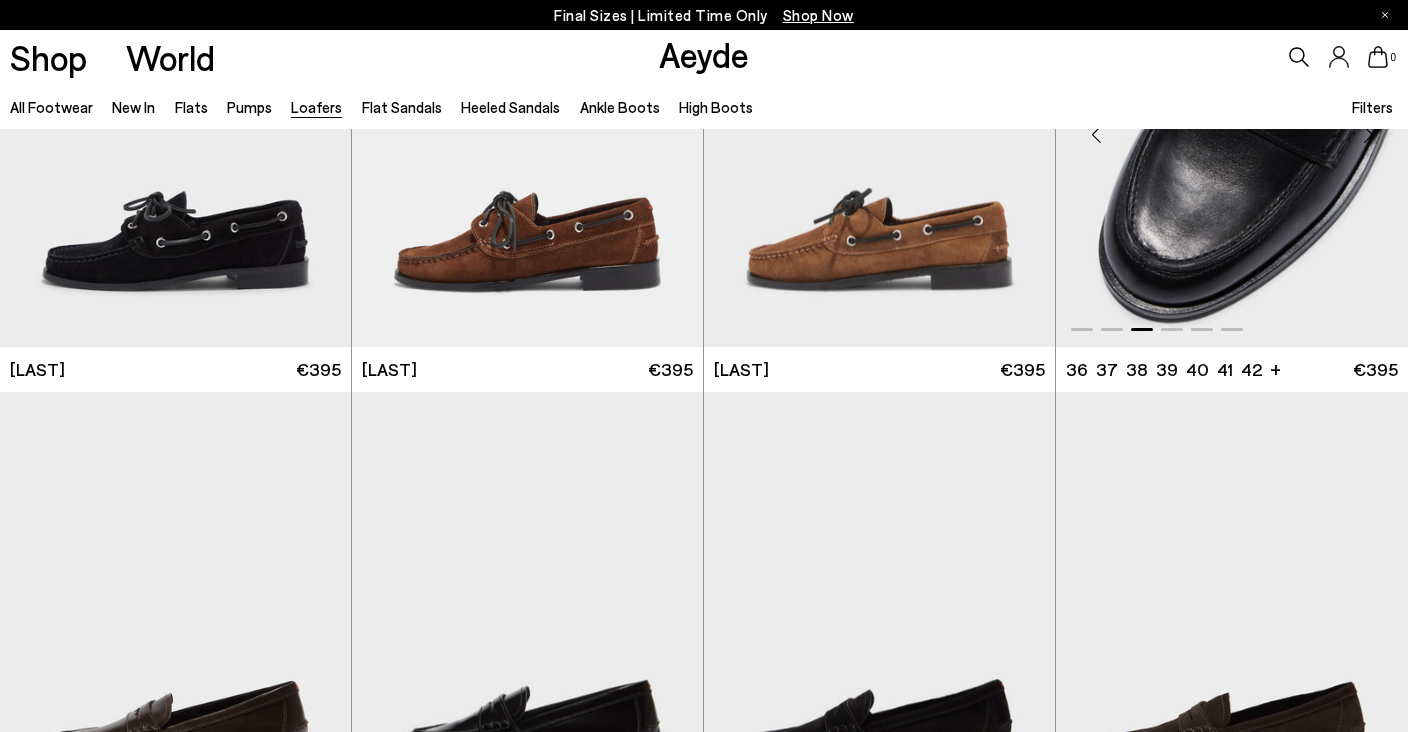 click at bounding box center (1368, 135) 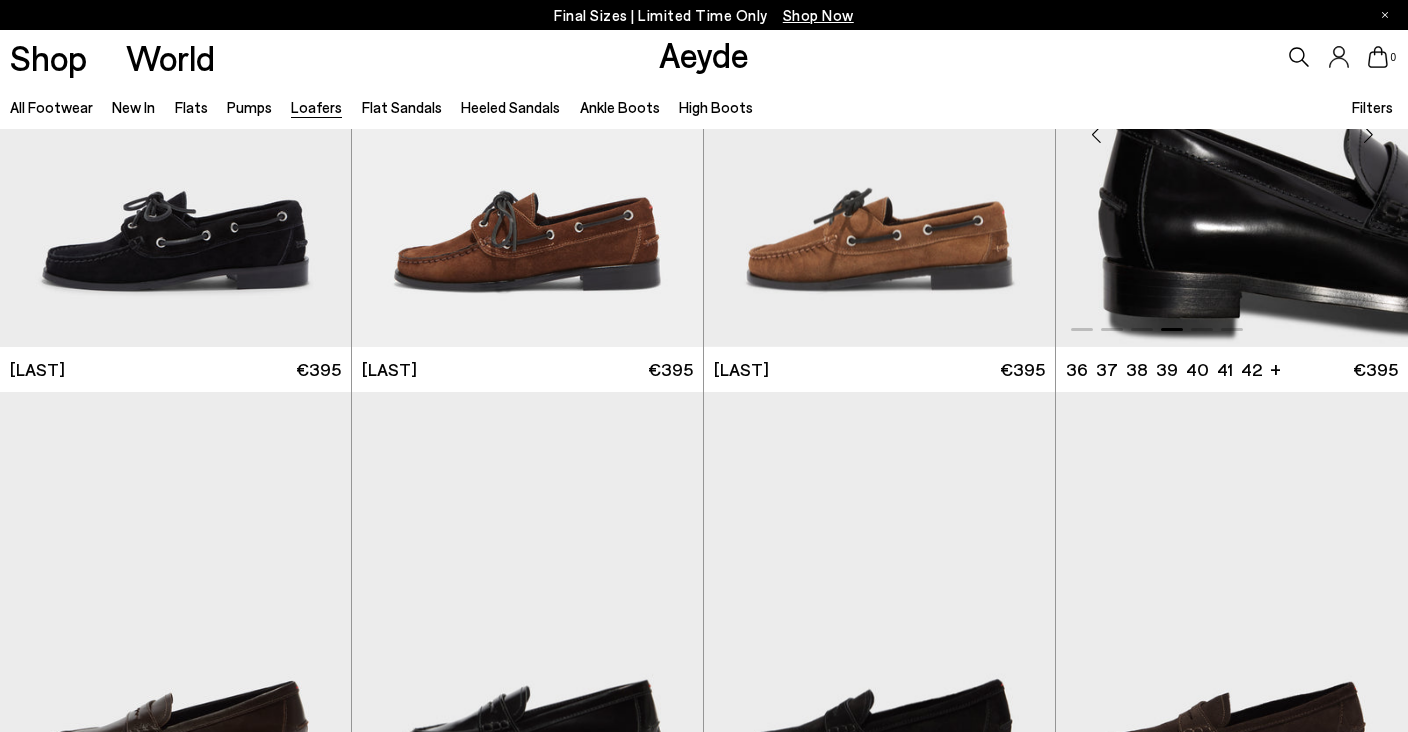 click at bounding box center (1368, 135) 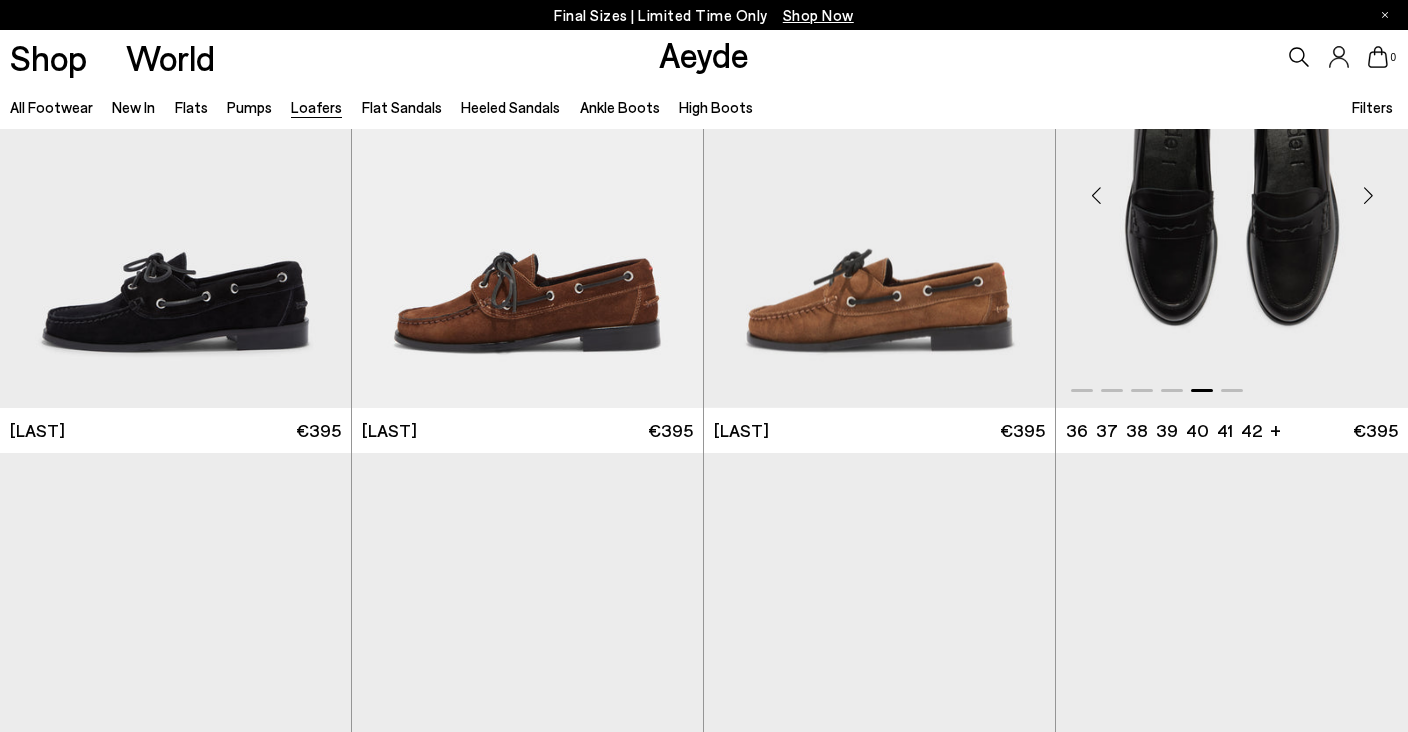 scroll, scrollTop: 1113, scrollLeft: 0, axis: vertical 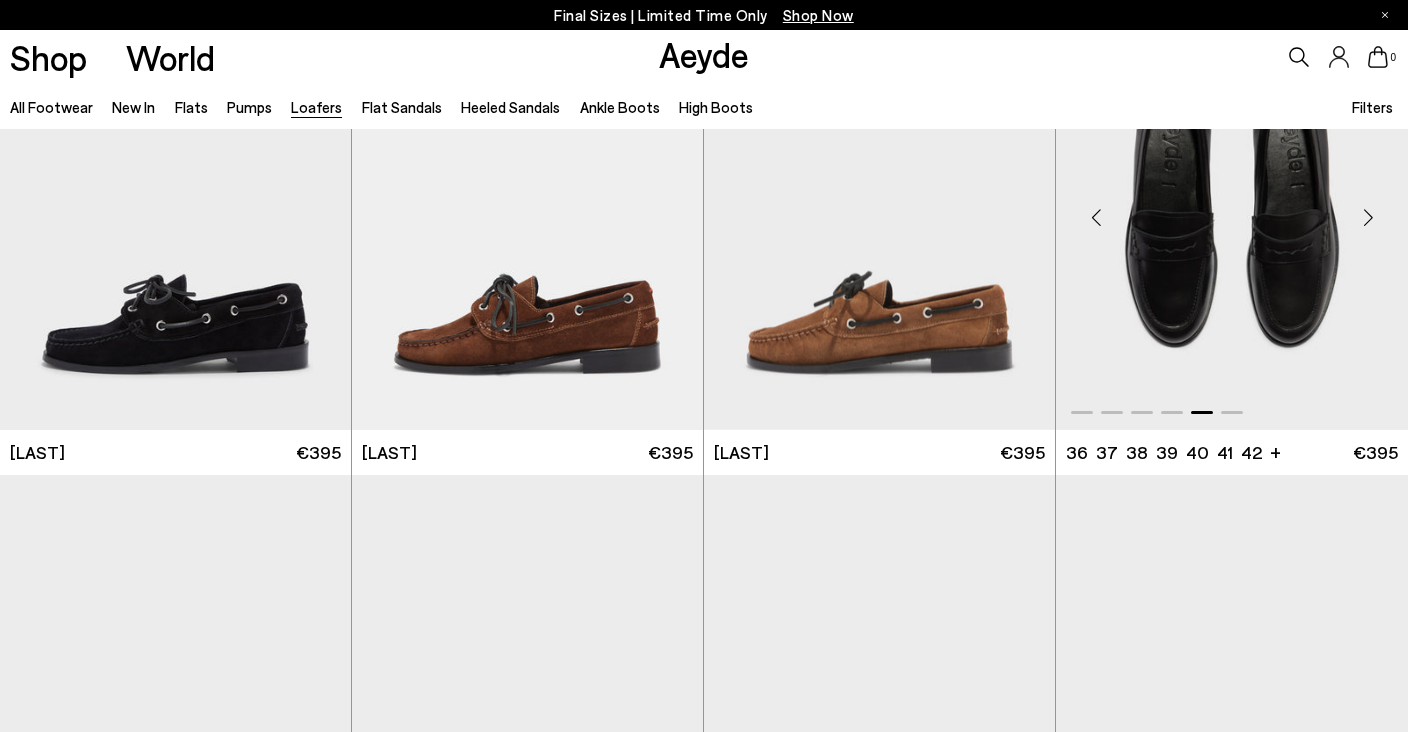 click at bounding box center [1368, 218] 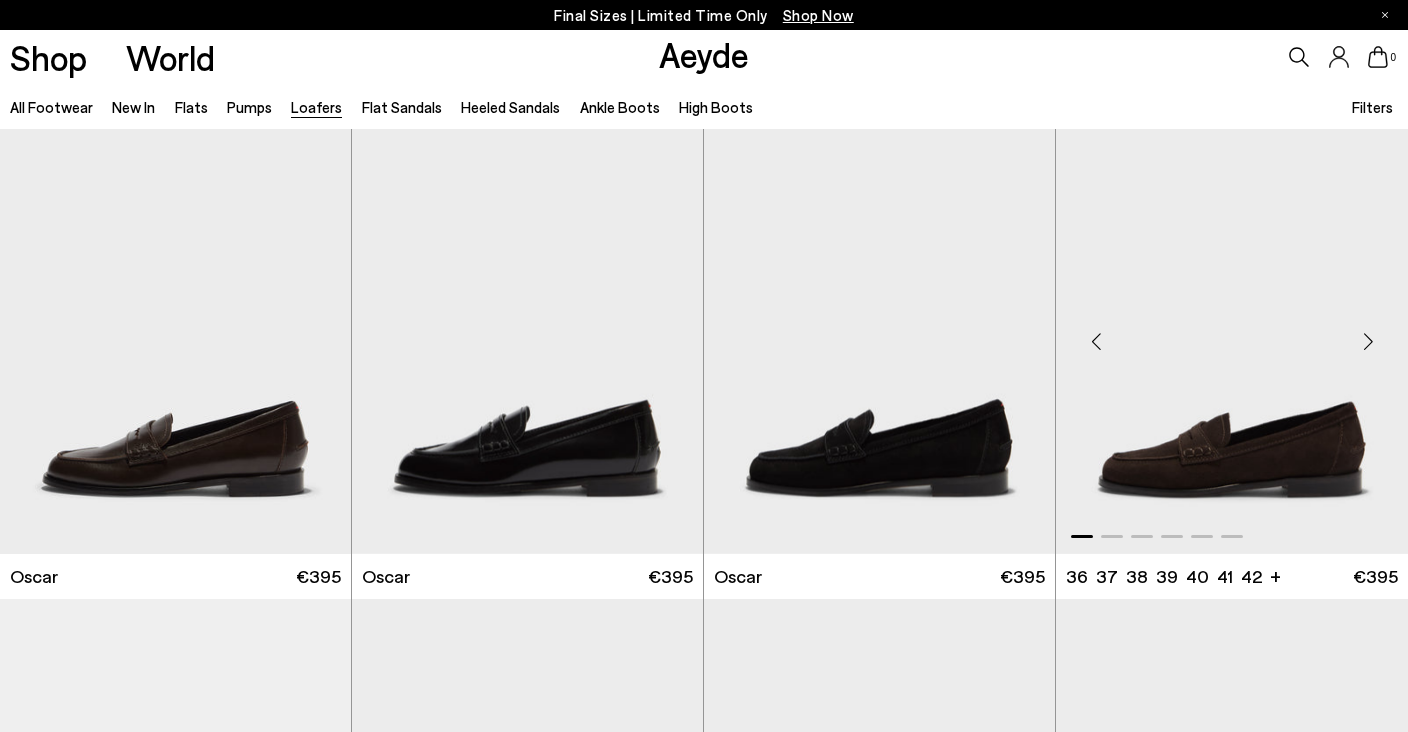 scroll, scrollTop: 1588, scrollLeft: 0, axis: vertical 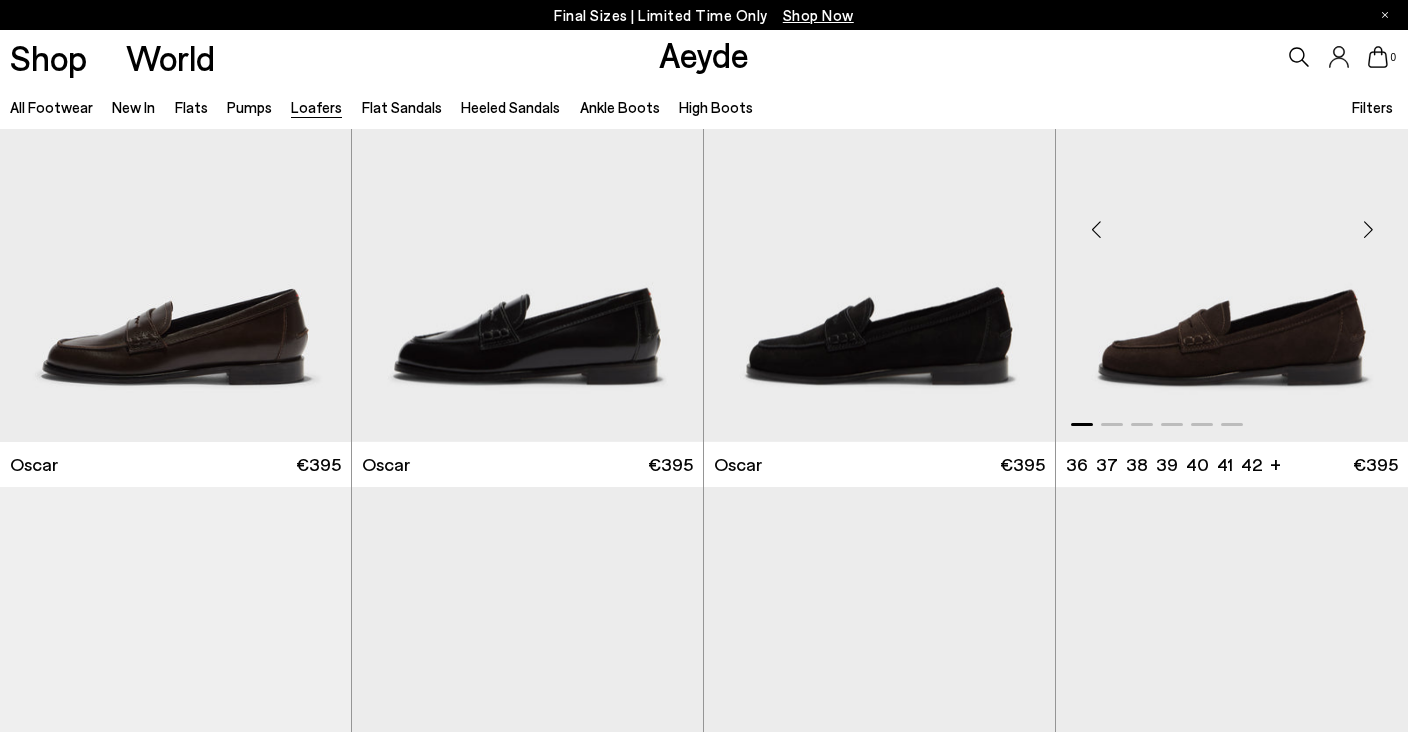 click at bounding box center [1368, 229] 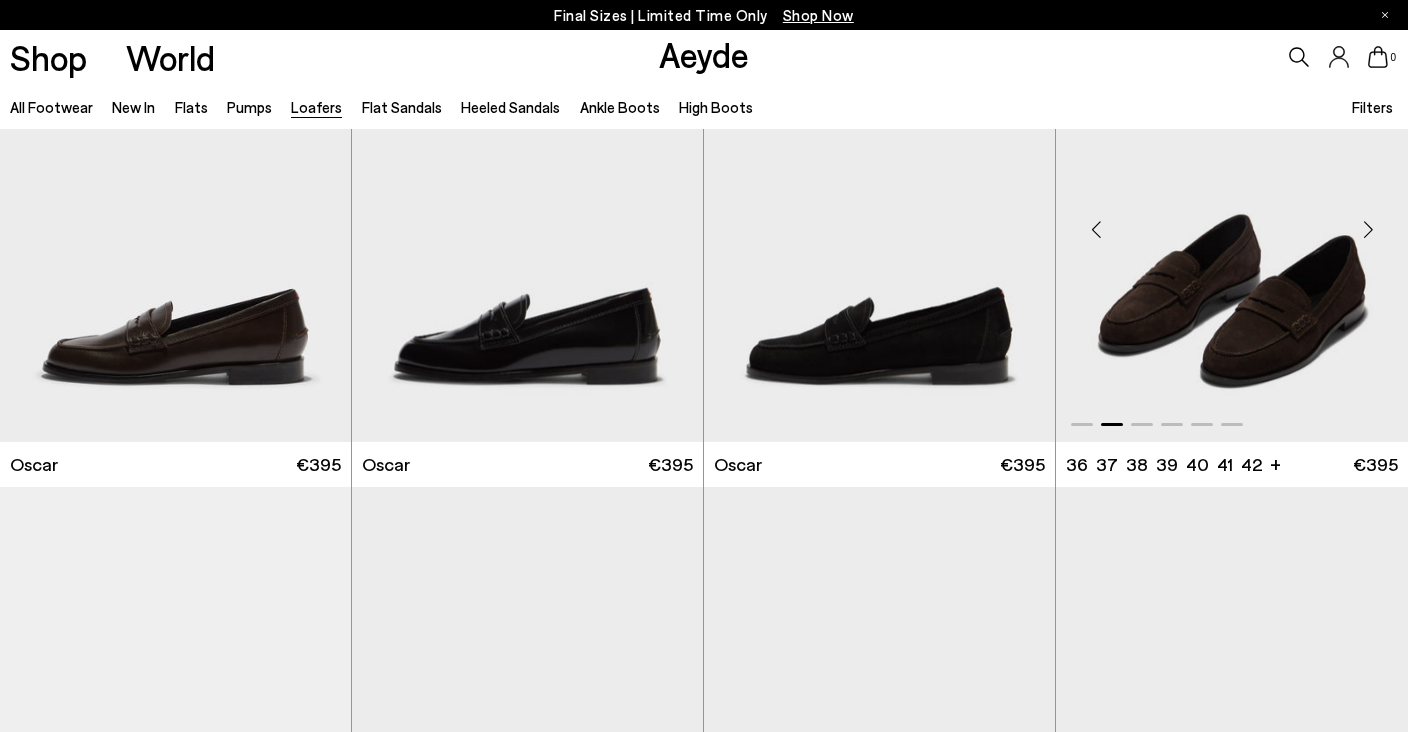 click at bounding box center [1368, 229] 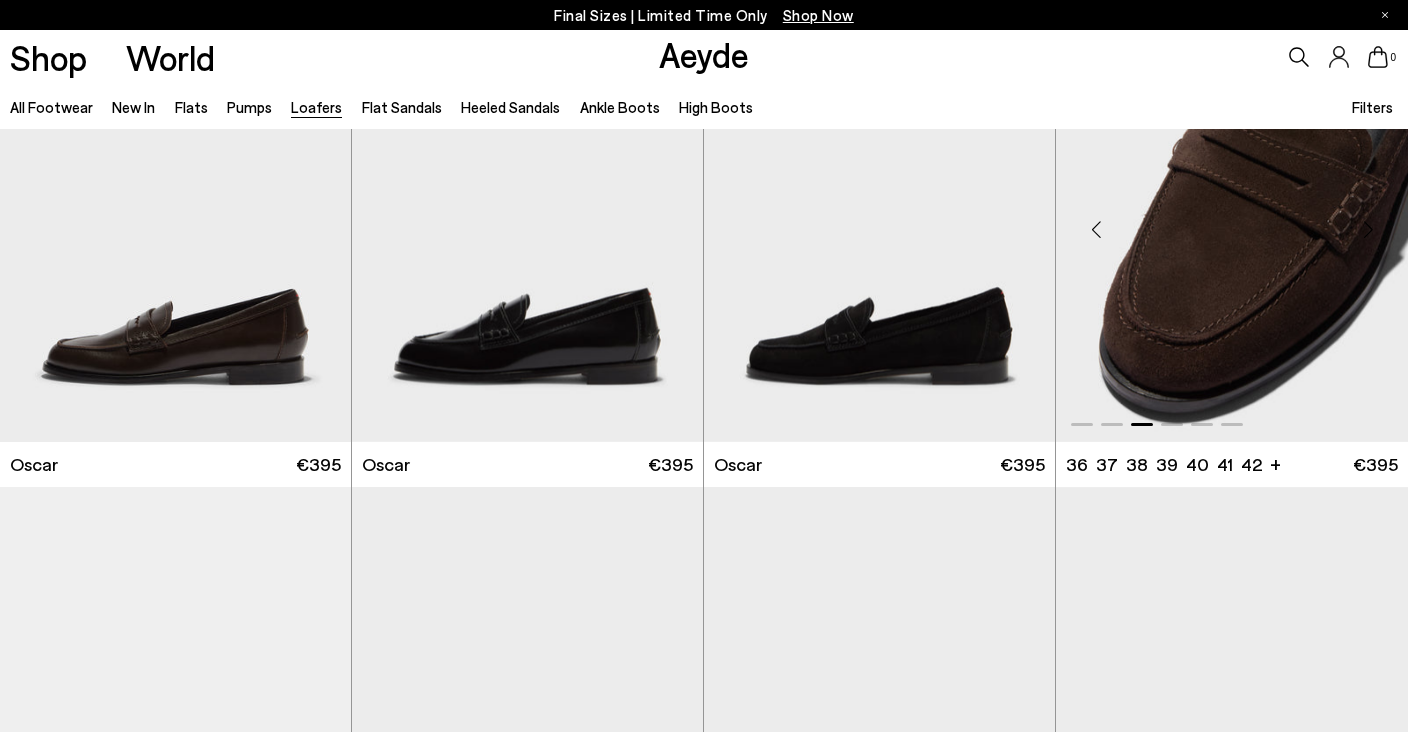 click at bounding box center [1368, 229] 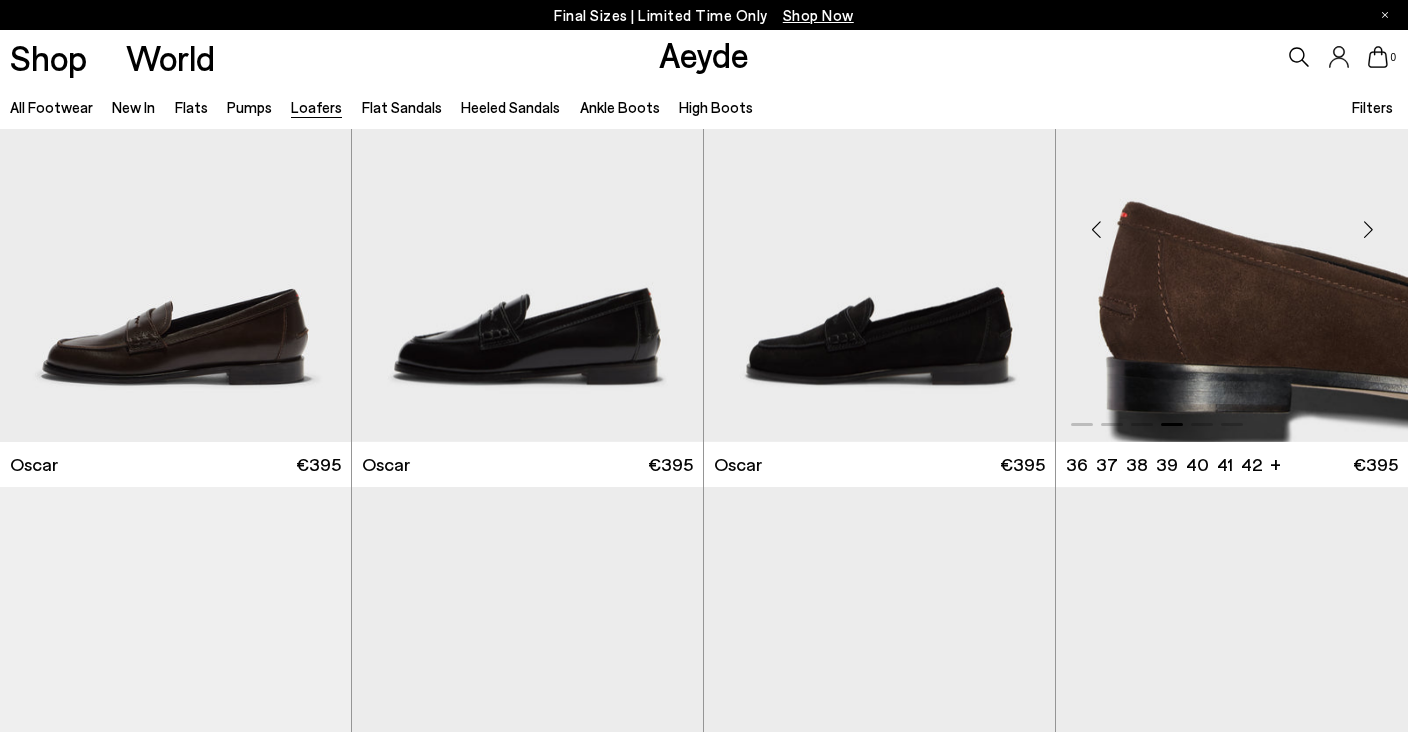 click at bounding box center (1368, 229) 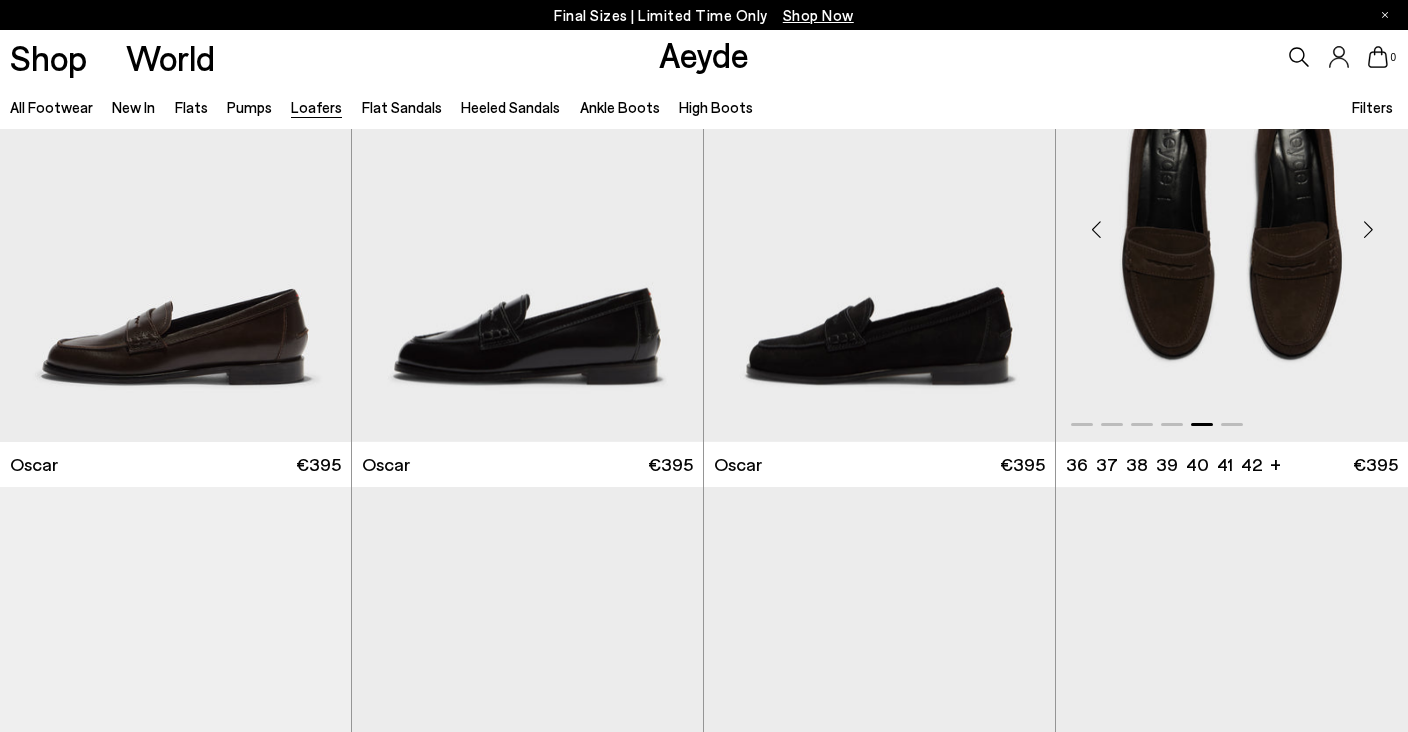 click at bounding box center [1368, 229] 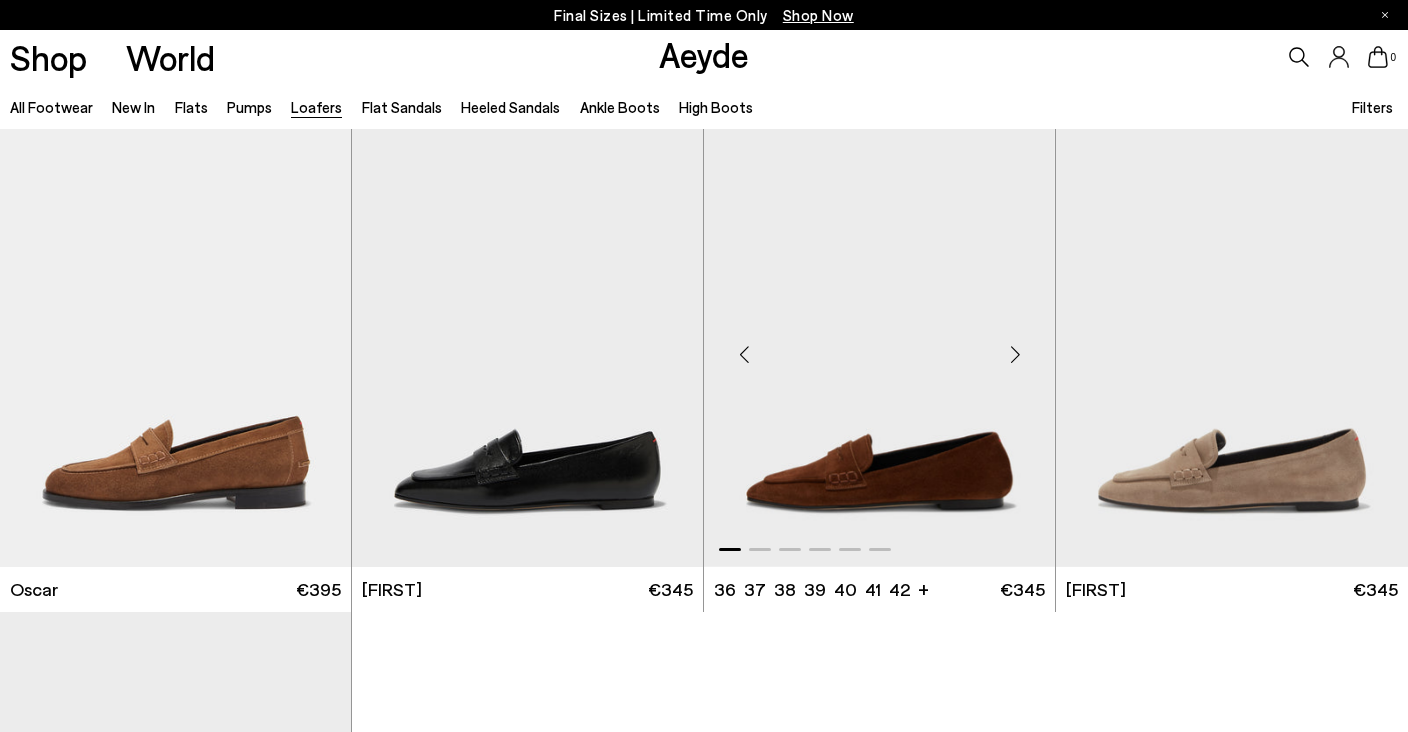 scroll, scrollTop: 2050, scrollLeft: 0, axis: vertical 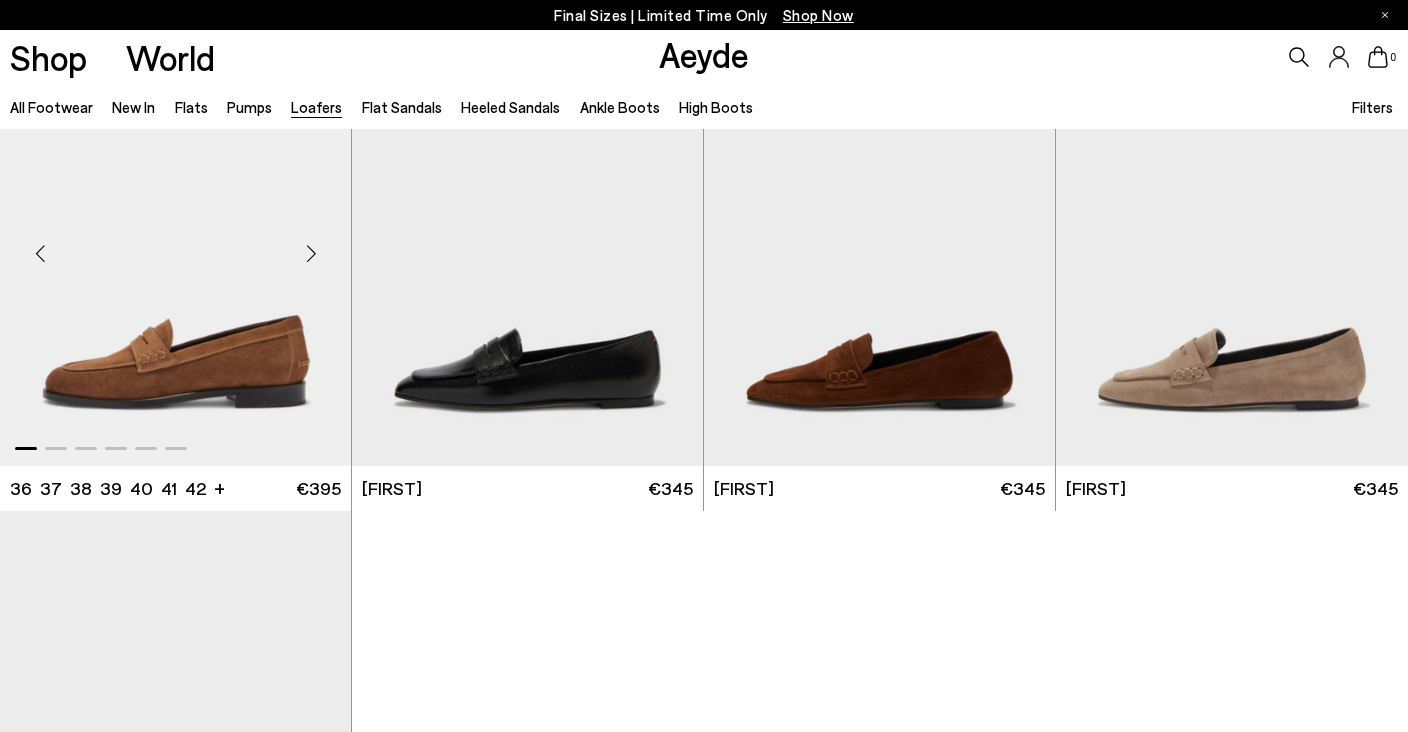 click at bounding box center [311, 253] 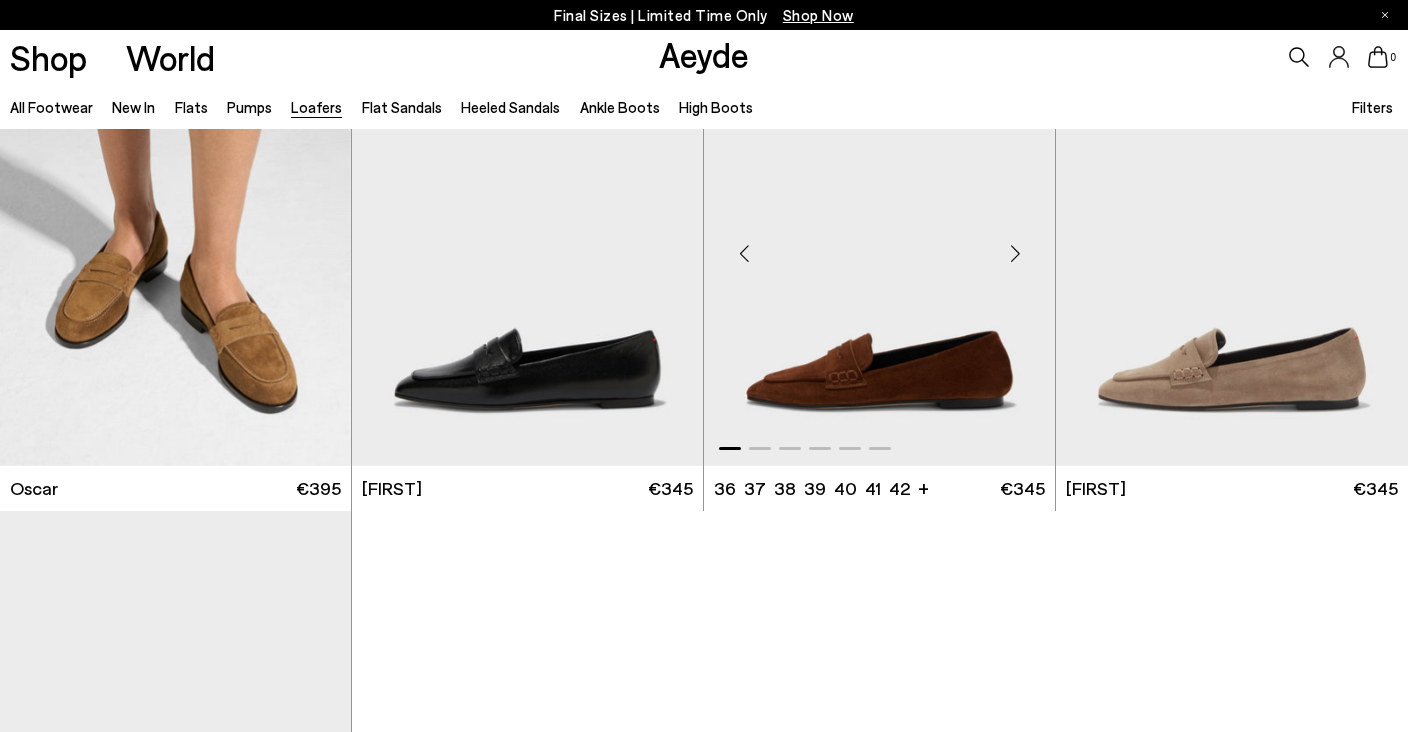 click at bounding box center [1015, 253] 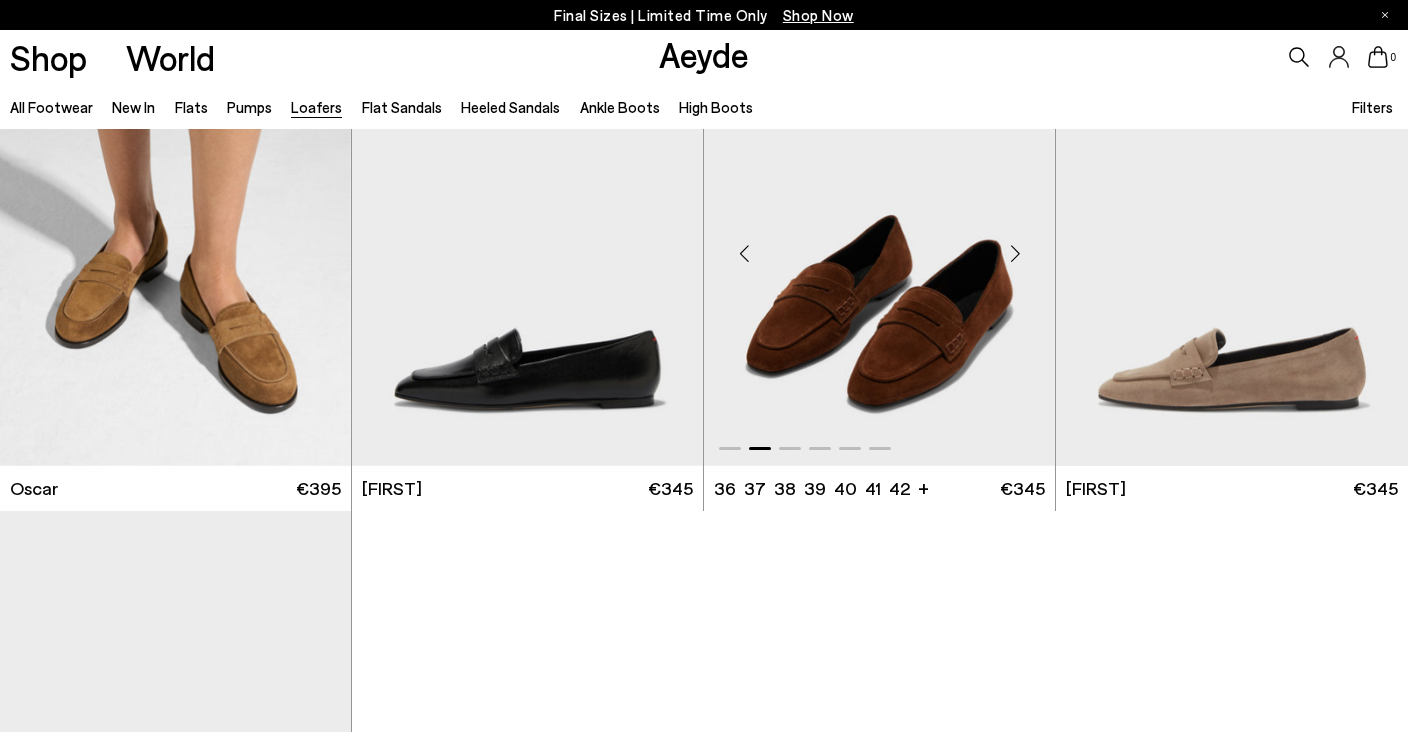 click at bounding box center [1015, 253] 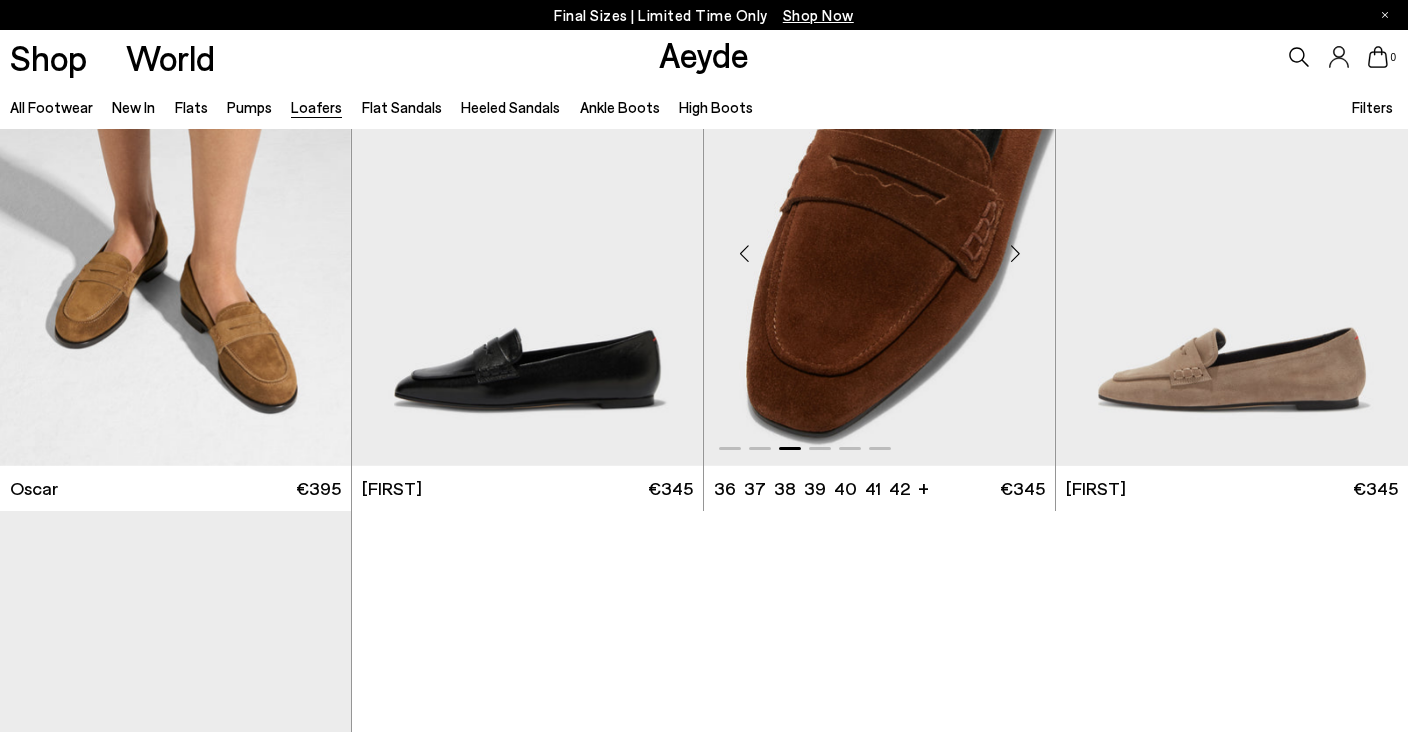 click at bounding box center [1015, 253] 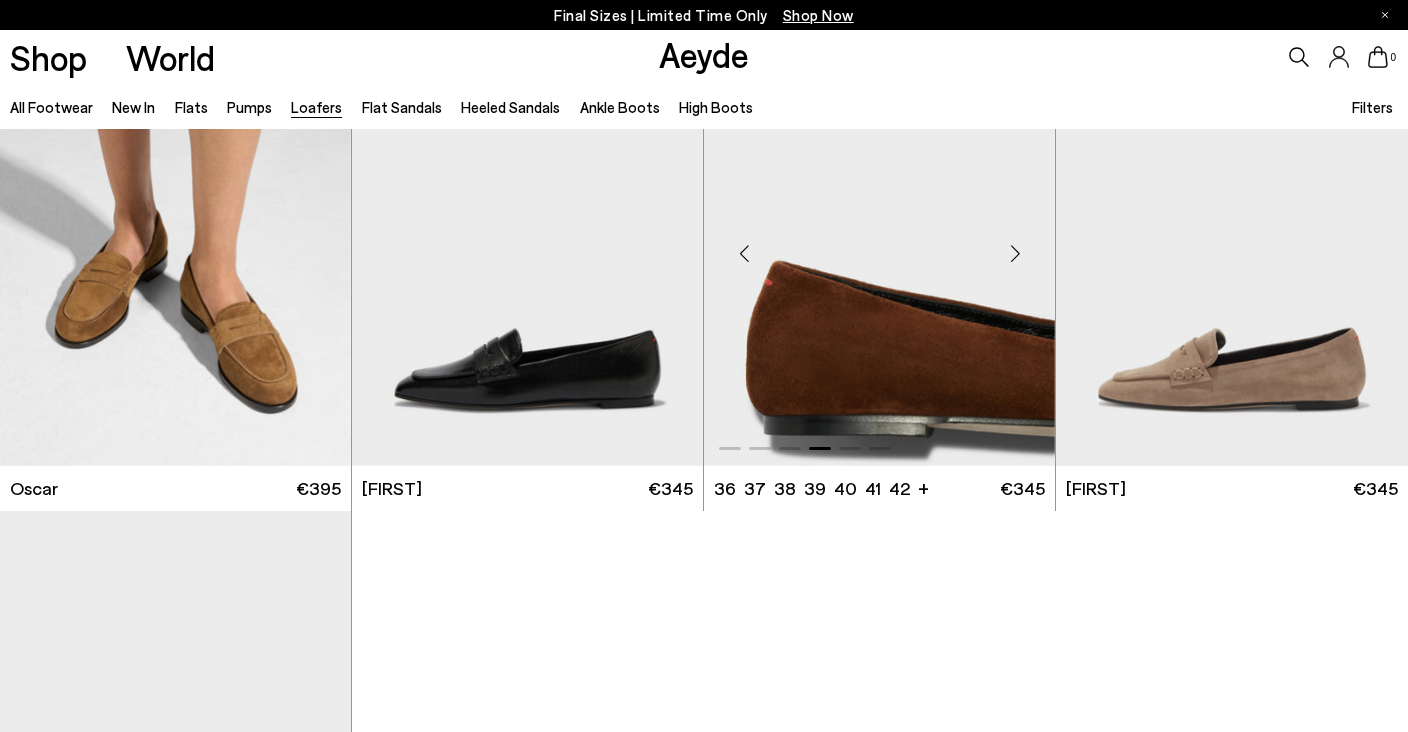 click at bounding box center [1015, 253] 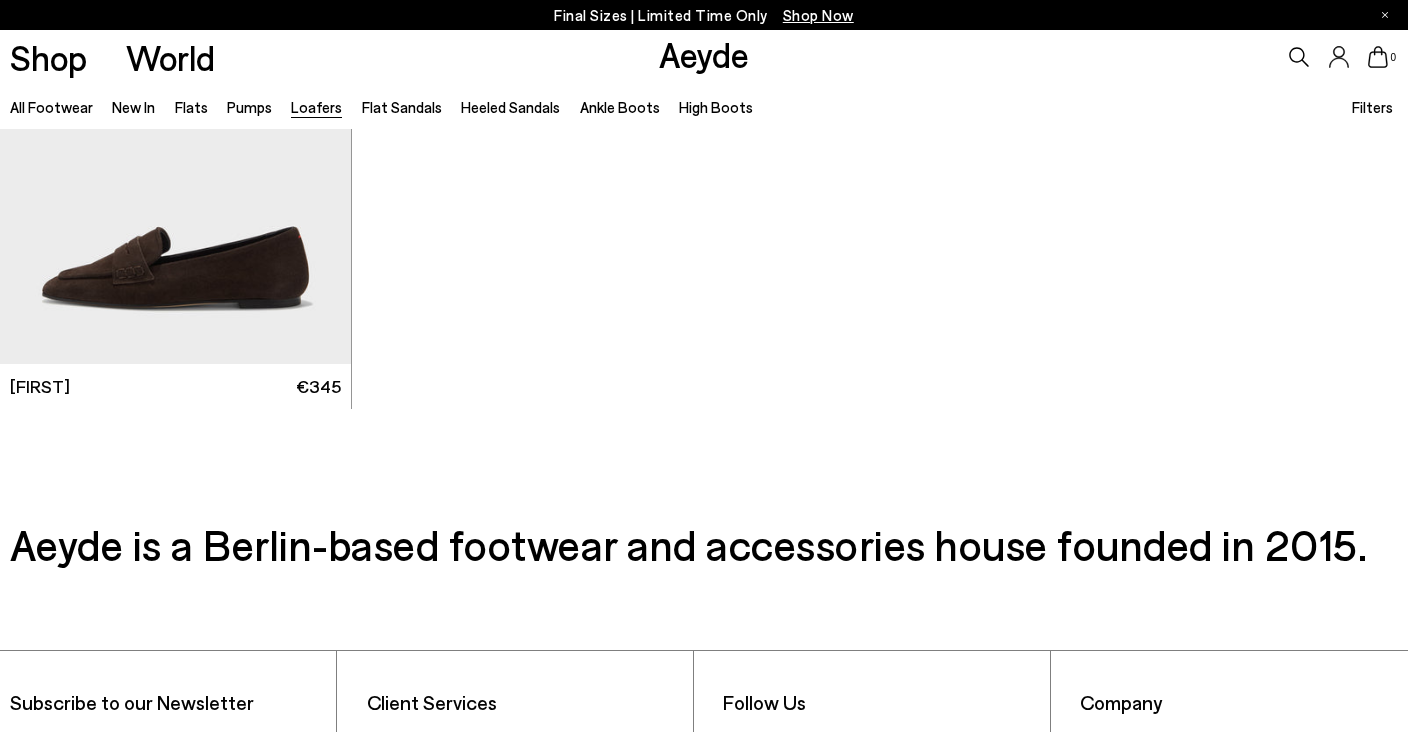 scroll, scrollTop: 2946, scrollLeft: 0, axis: vertical 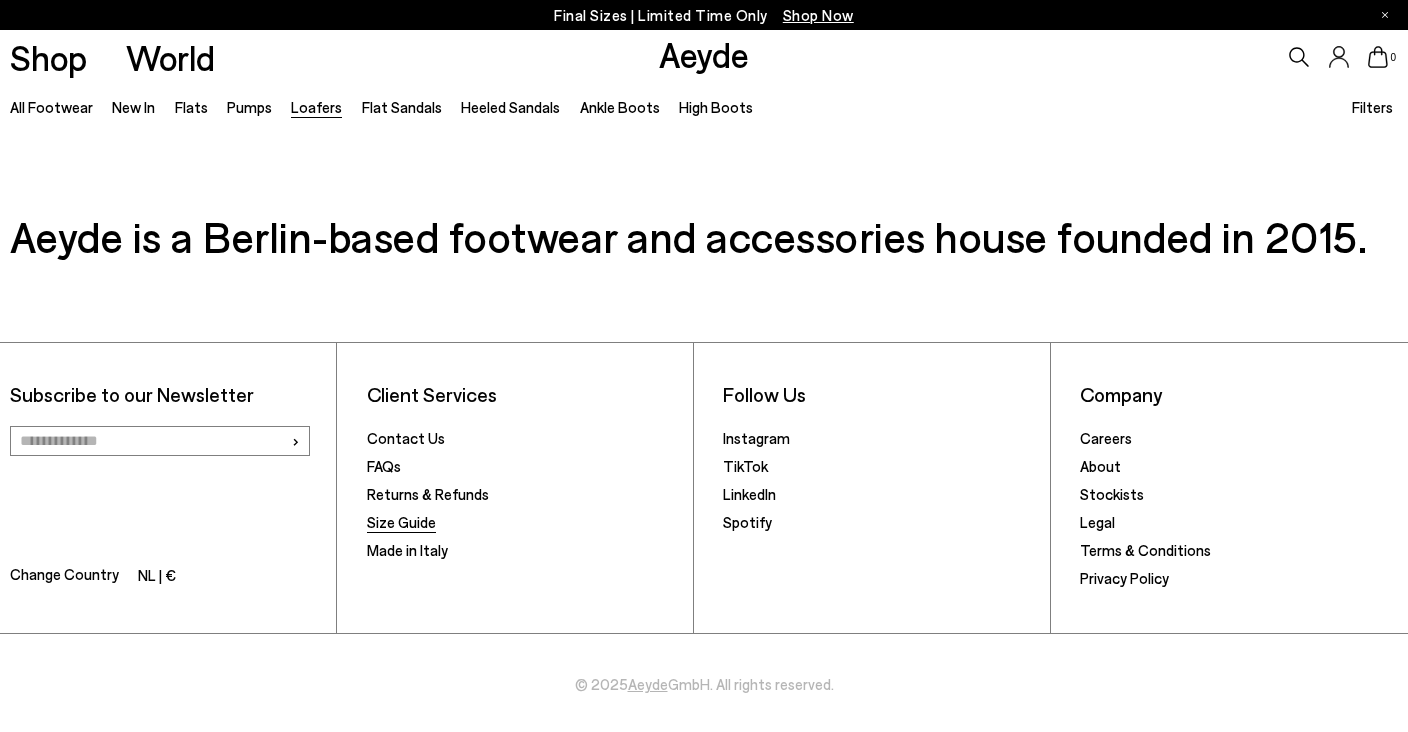 click on "Size Guide" at bounding box center (401, 522) 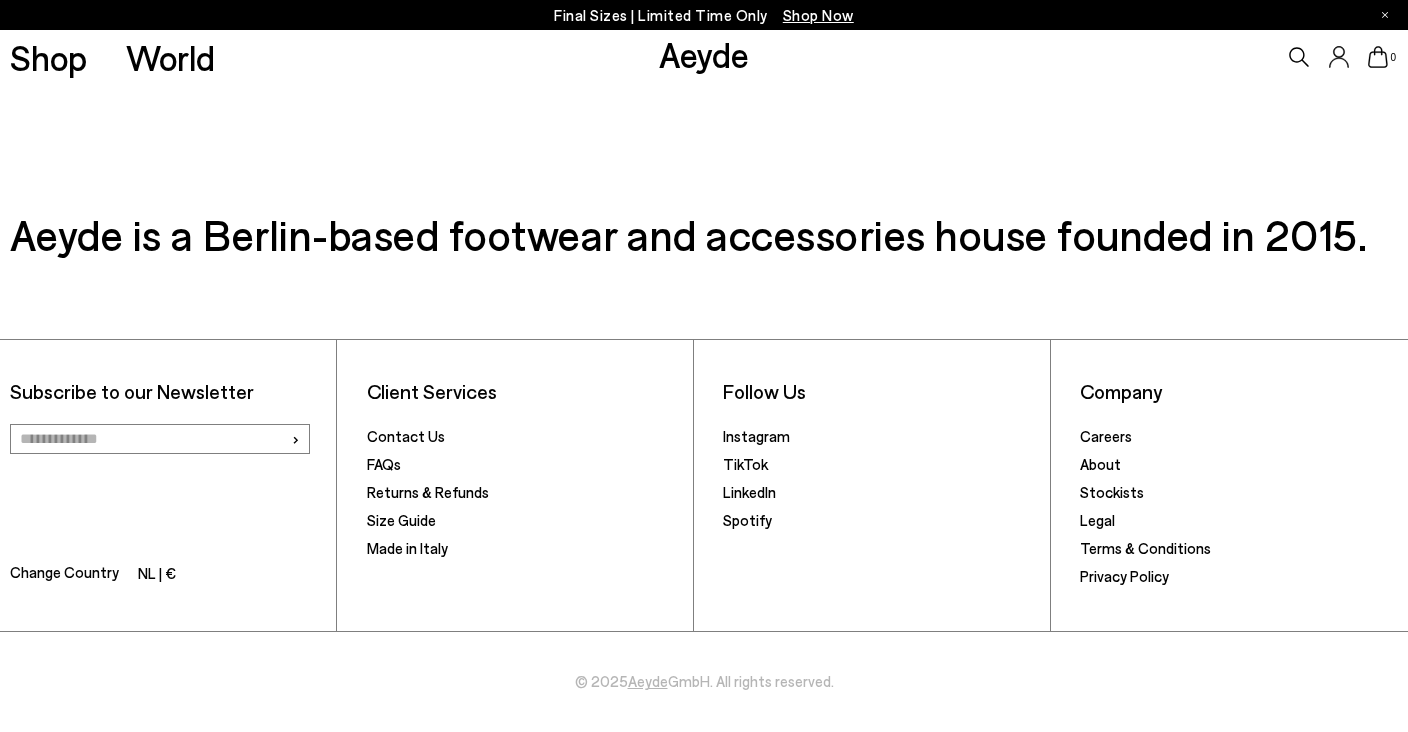 scroll, scrollTop: 607, scrollLeft: 0, axis: vertical 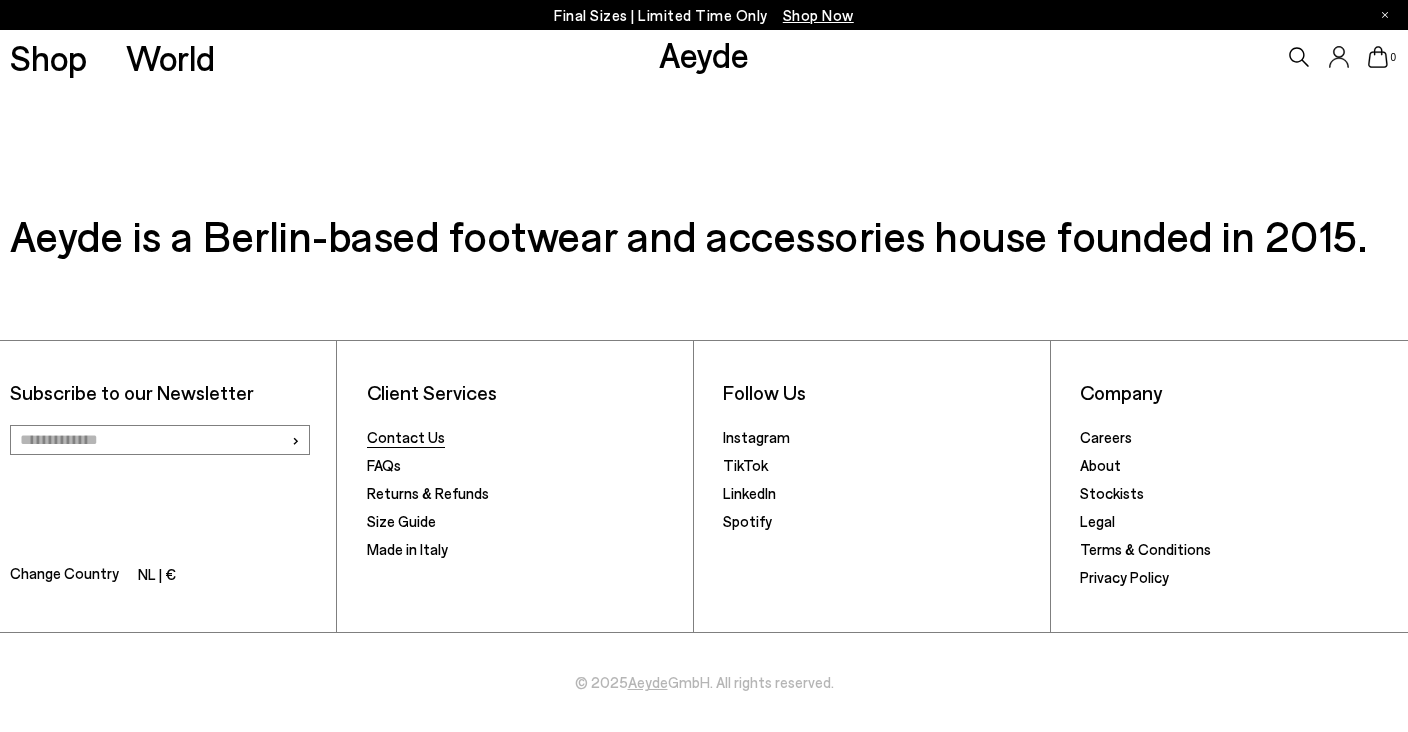 click on "Contact Us" at bounding box center [406, 437] 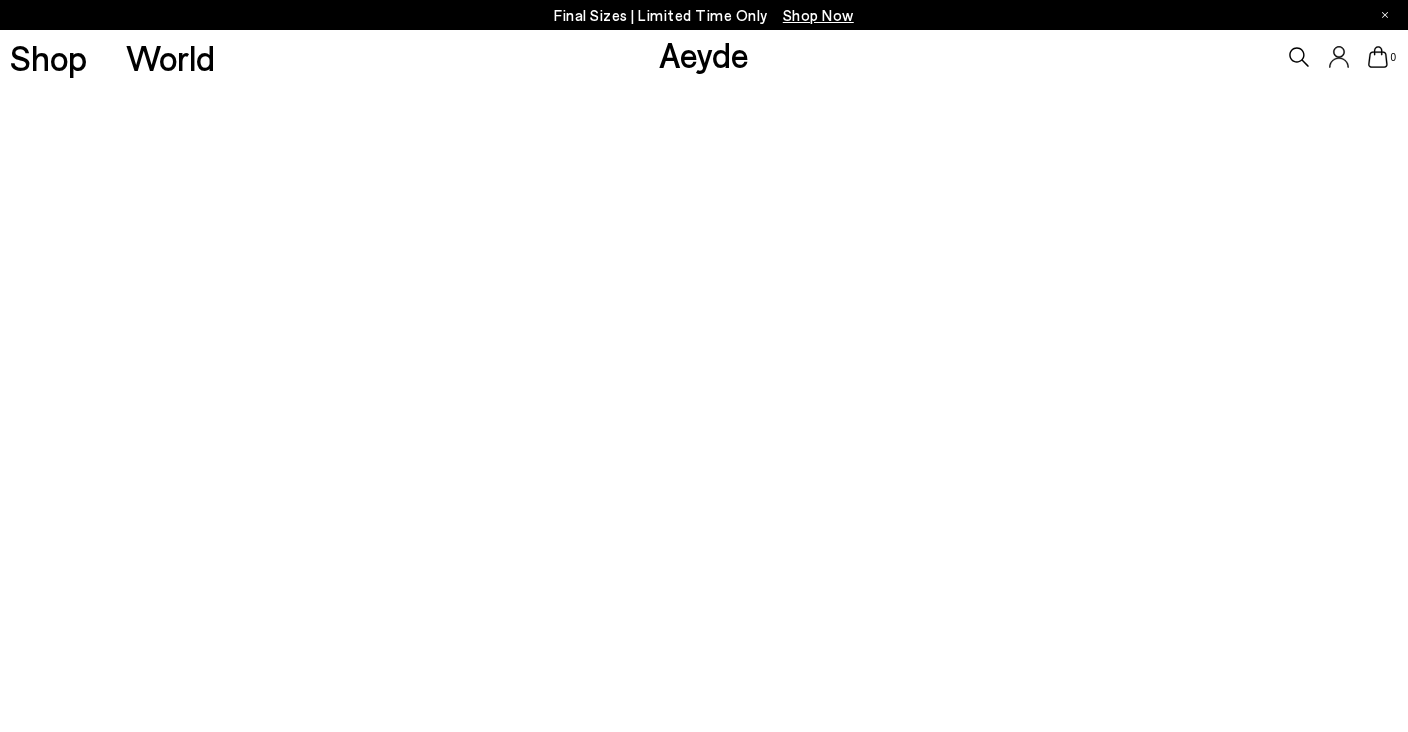 scroll, scrollTop: 280, scrollLeft: 0, axis: vertical 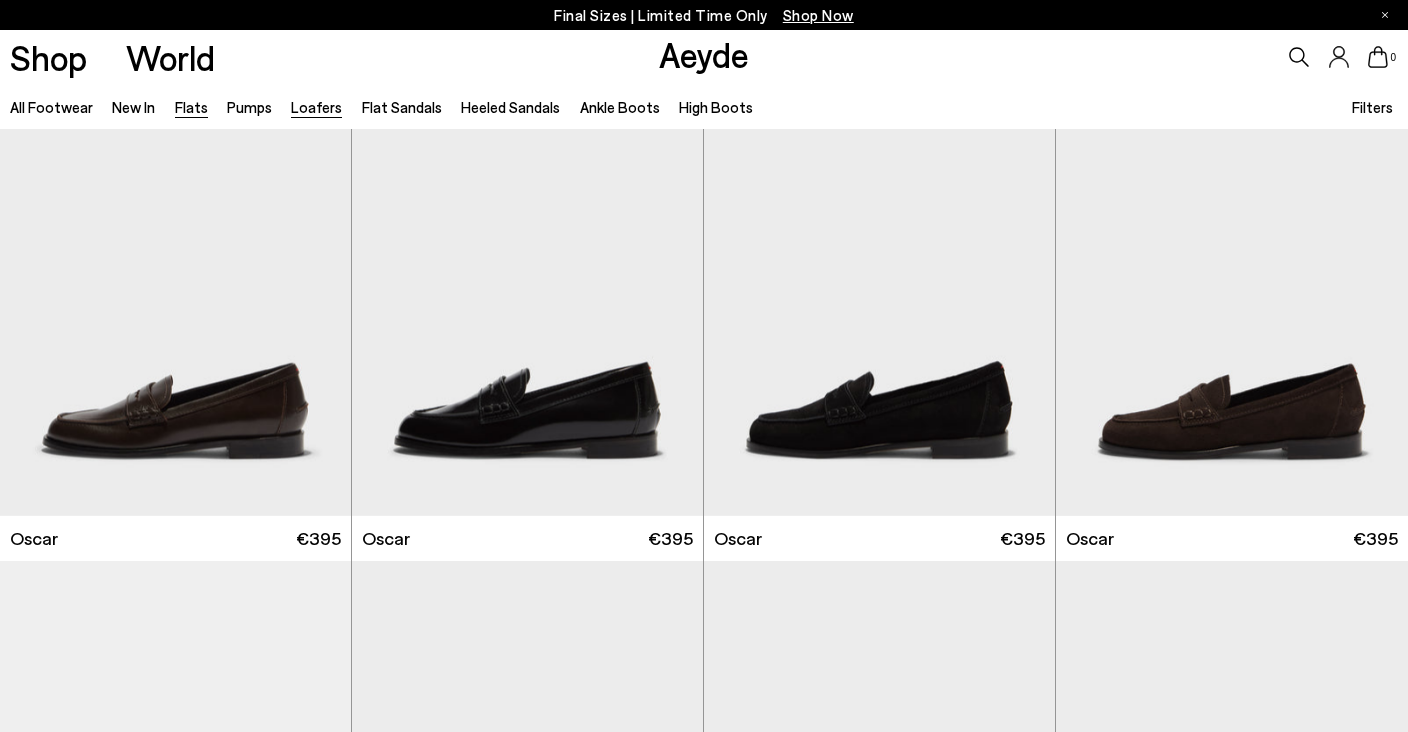 click on "Flats" at bounding box center [191, 107] 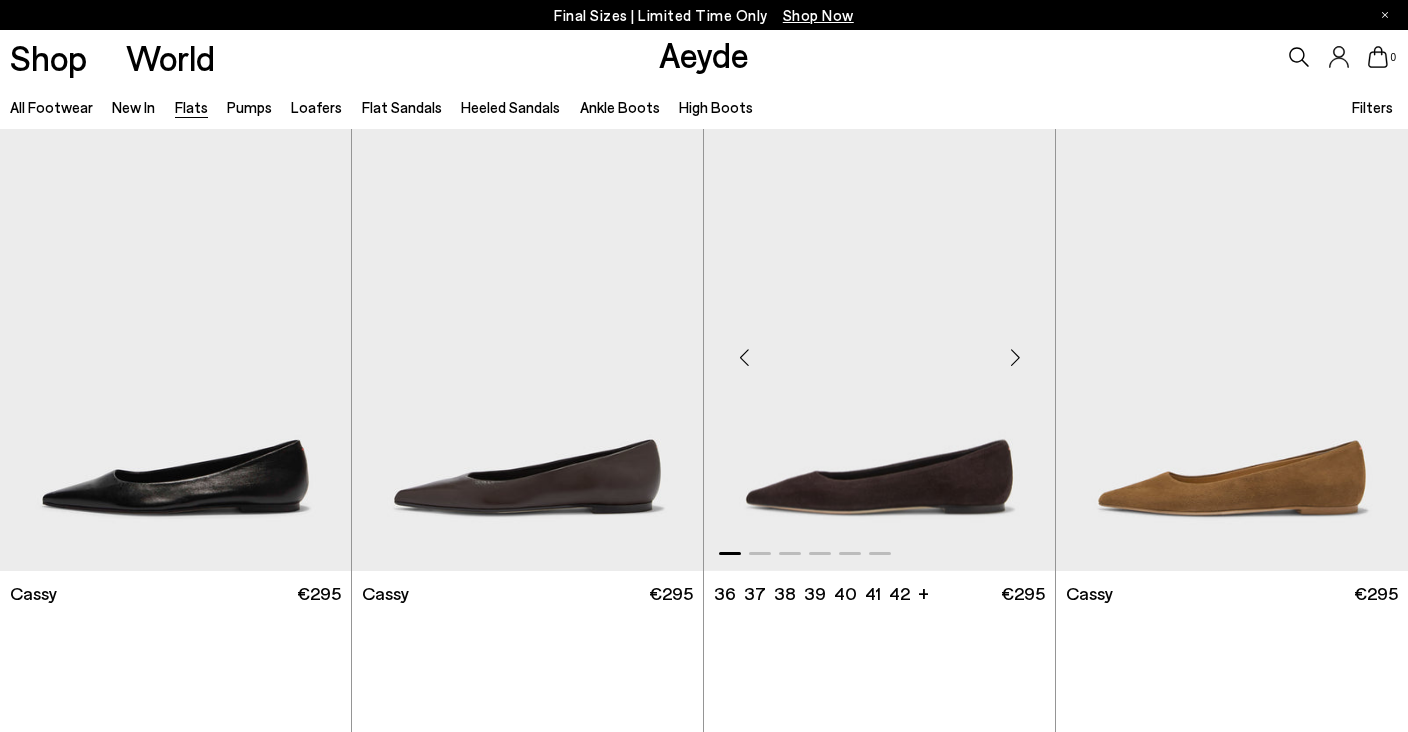 scroll, scrollTop: 0, scrollLeft: 0, axis: both 